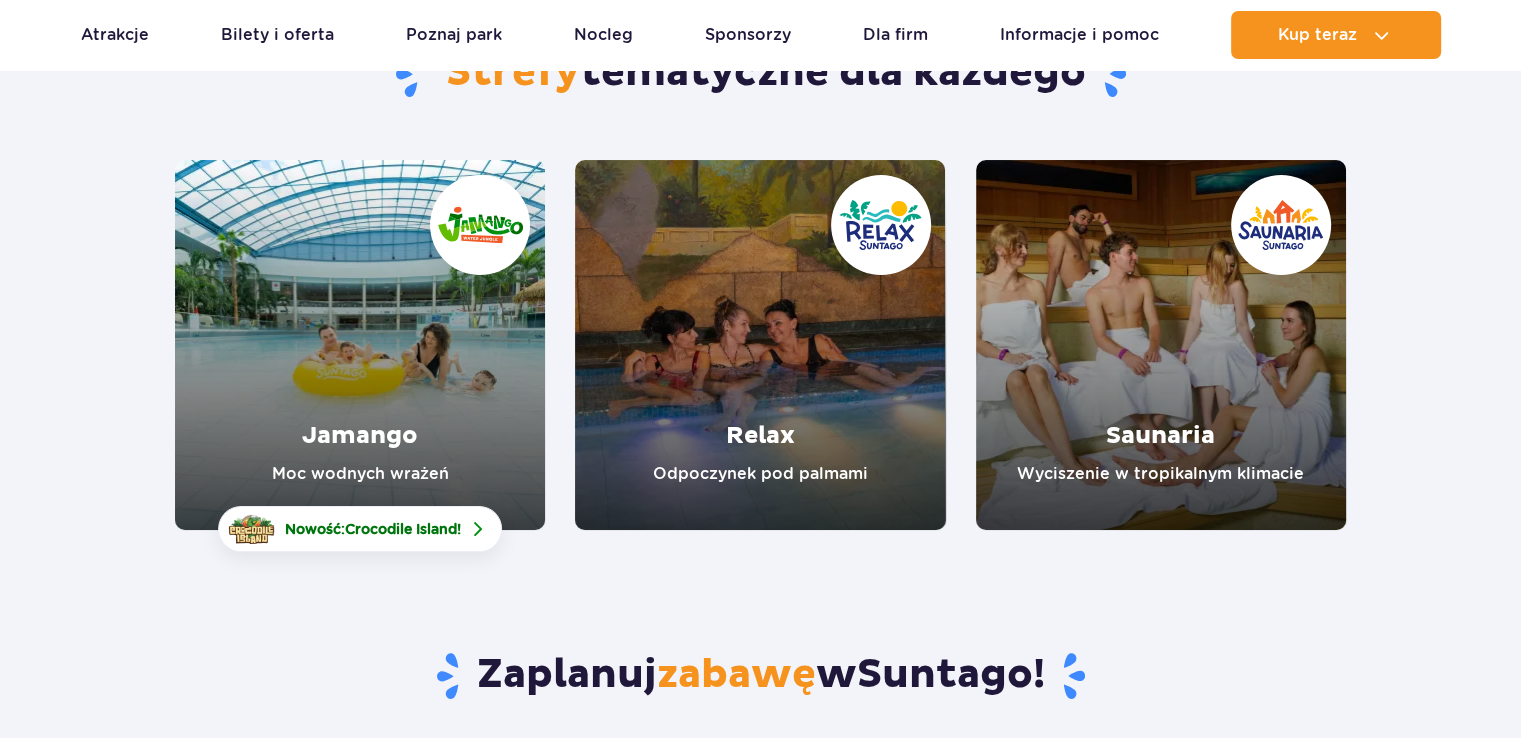 scroll, scrollTop: 224, scrollLeft: 0, axis: vertical 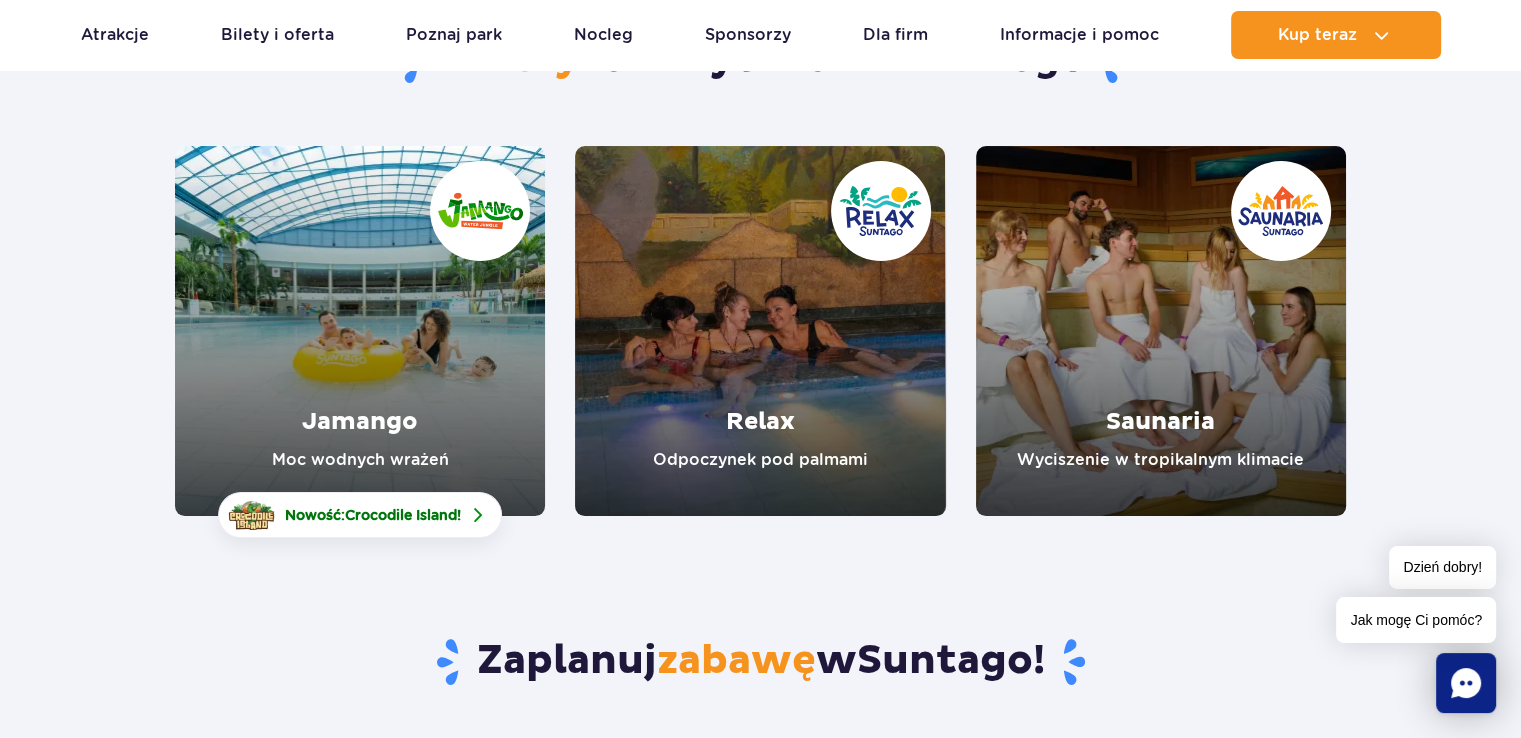 click at bounding box center [360, 331] 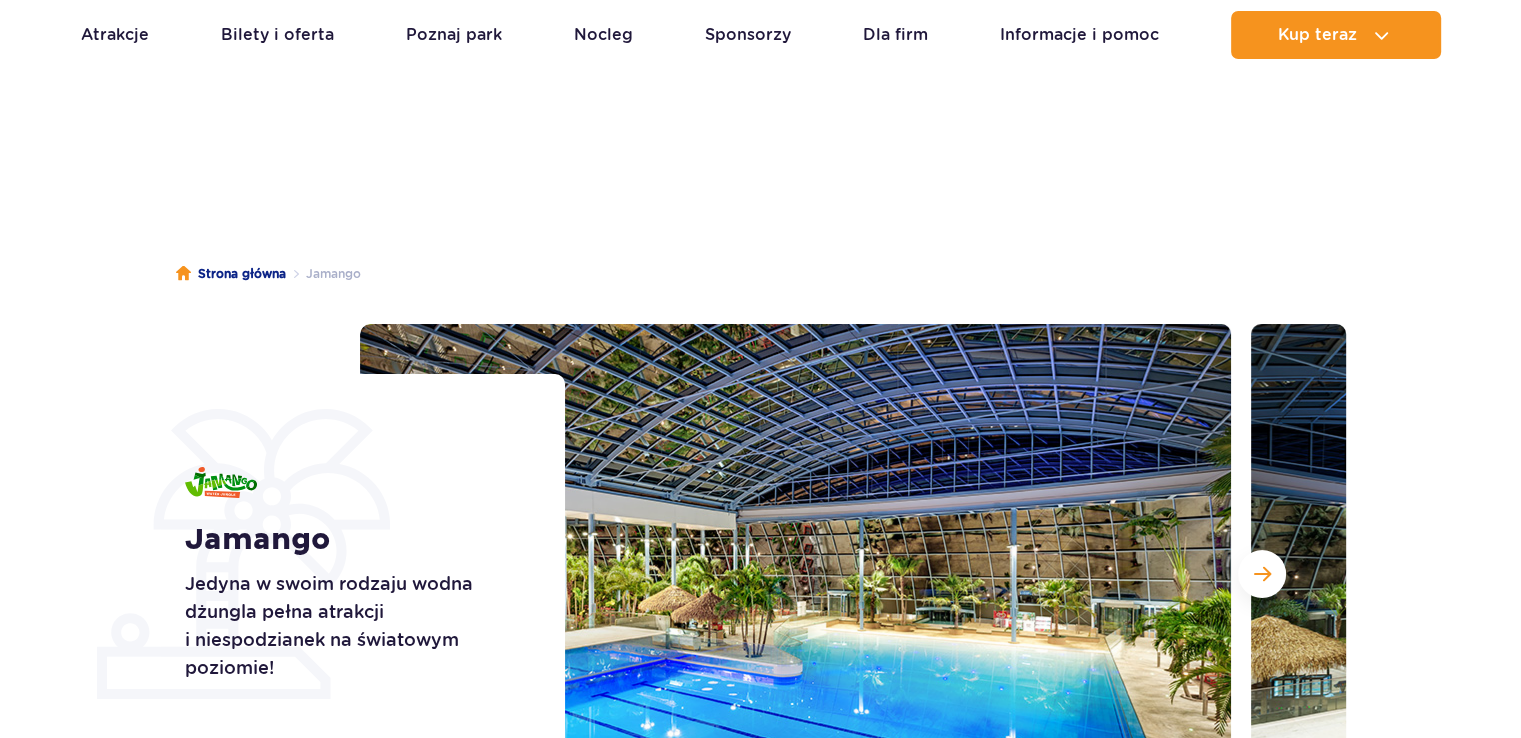 scroll, scrollTop: 162, scrollLeft: 0, axis: vertical 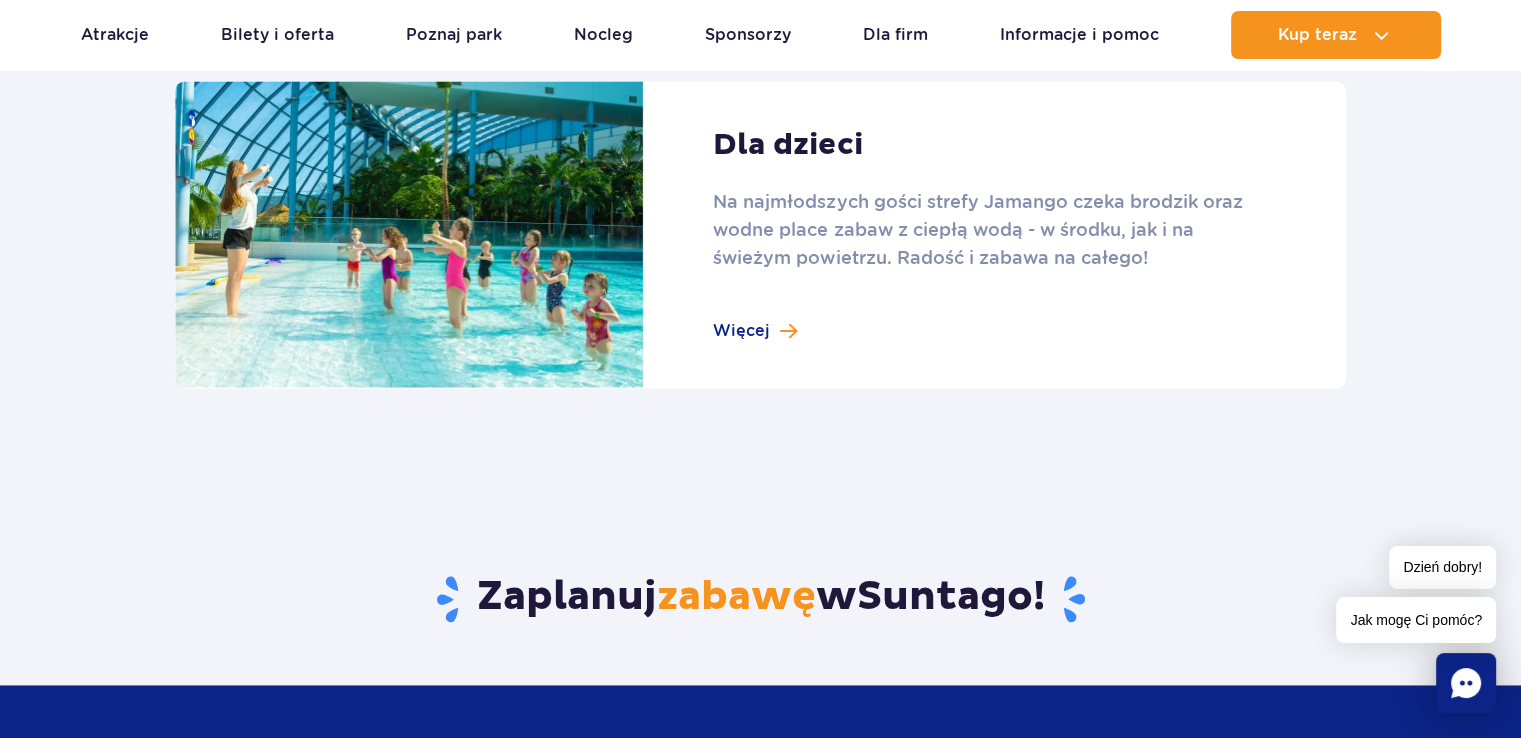 click on "Atrakcje strefy Jamango
Crocodile Island   Nowość
Crocodile Island  to zainspirowana azteckimi ruinami i tropikalnym lasem kraina w strefie Jamango. 1200m 2  niesamowicie zaaranżowanej przestrzeni zawiera ponad 20 kreatywnych atrakcji dla dzieci w wieku od 3 do 14 lat. Zabawa łączy się tu z nauką, pozwalając doznawać przygód i zyskiwać wiedzę wszystkimi zmysłami.
Więcej" at bounding box center [760, -596] 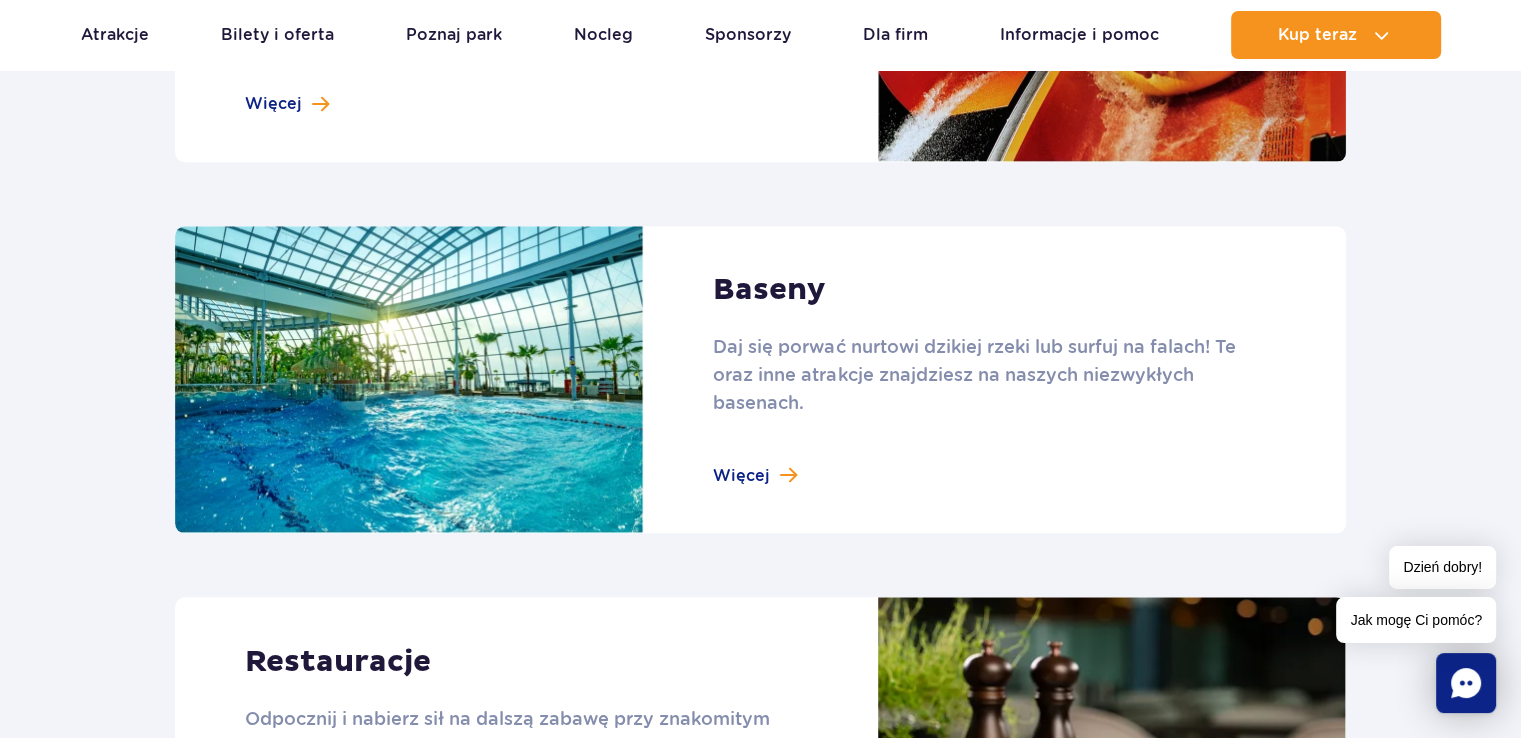 scroll, scrollTop: 1939, scrollLeft: 0, axis: vertical 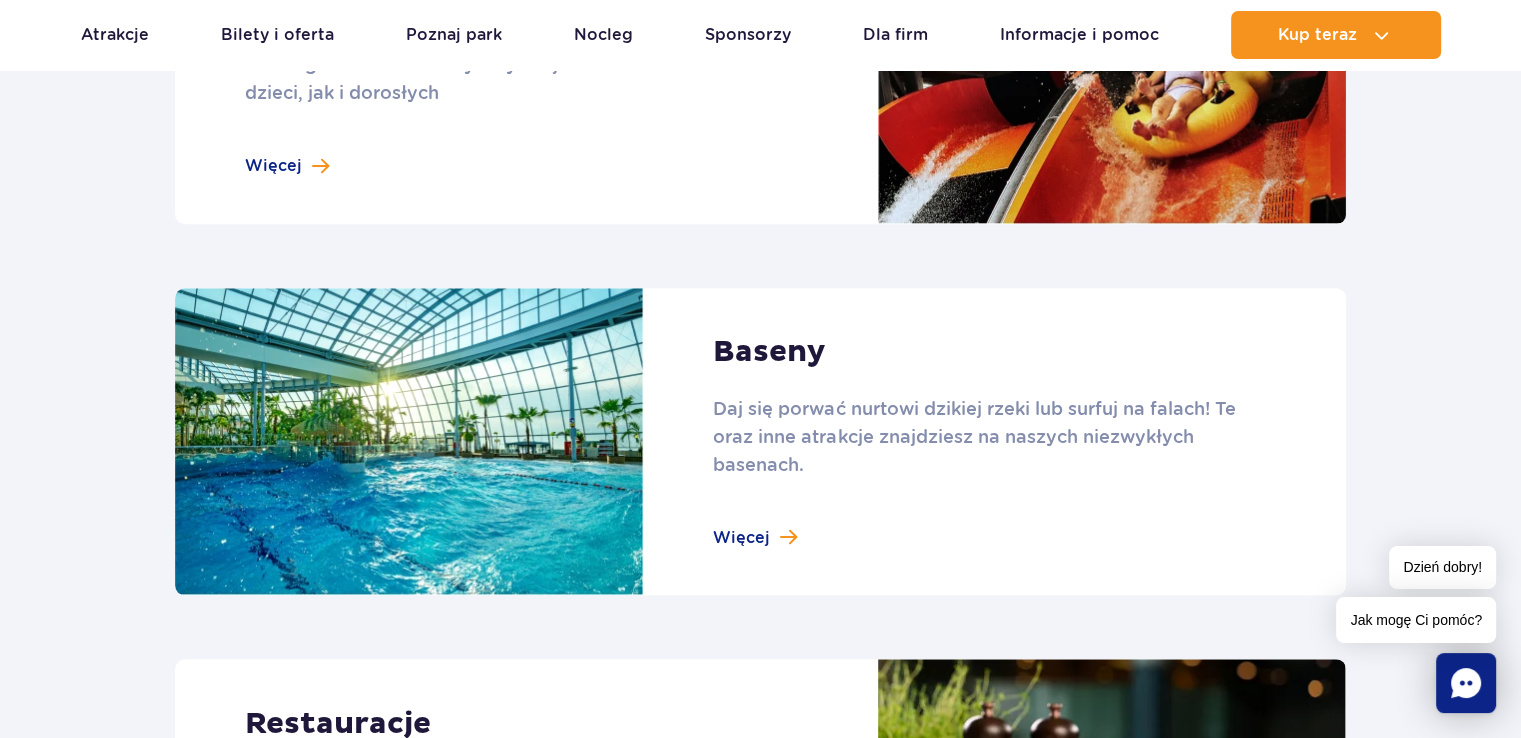 click at bounding box center [760, 442] 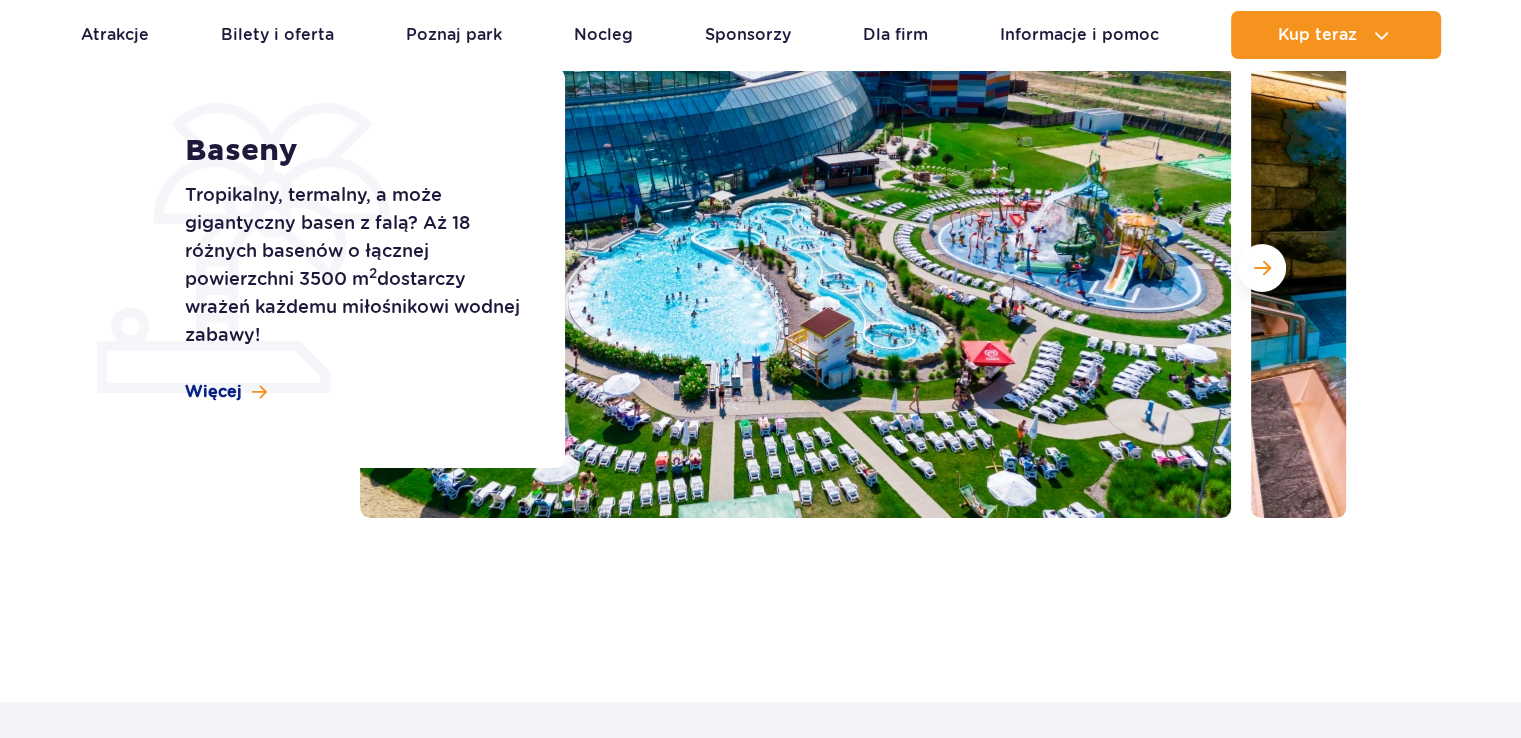 scroll, scrollTop: 319, scrollLeft: 0, axis: vertical 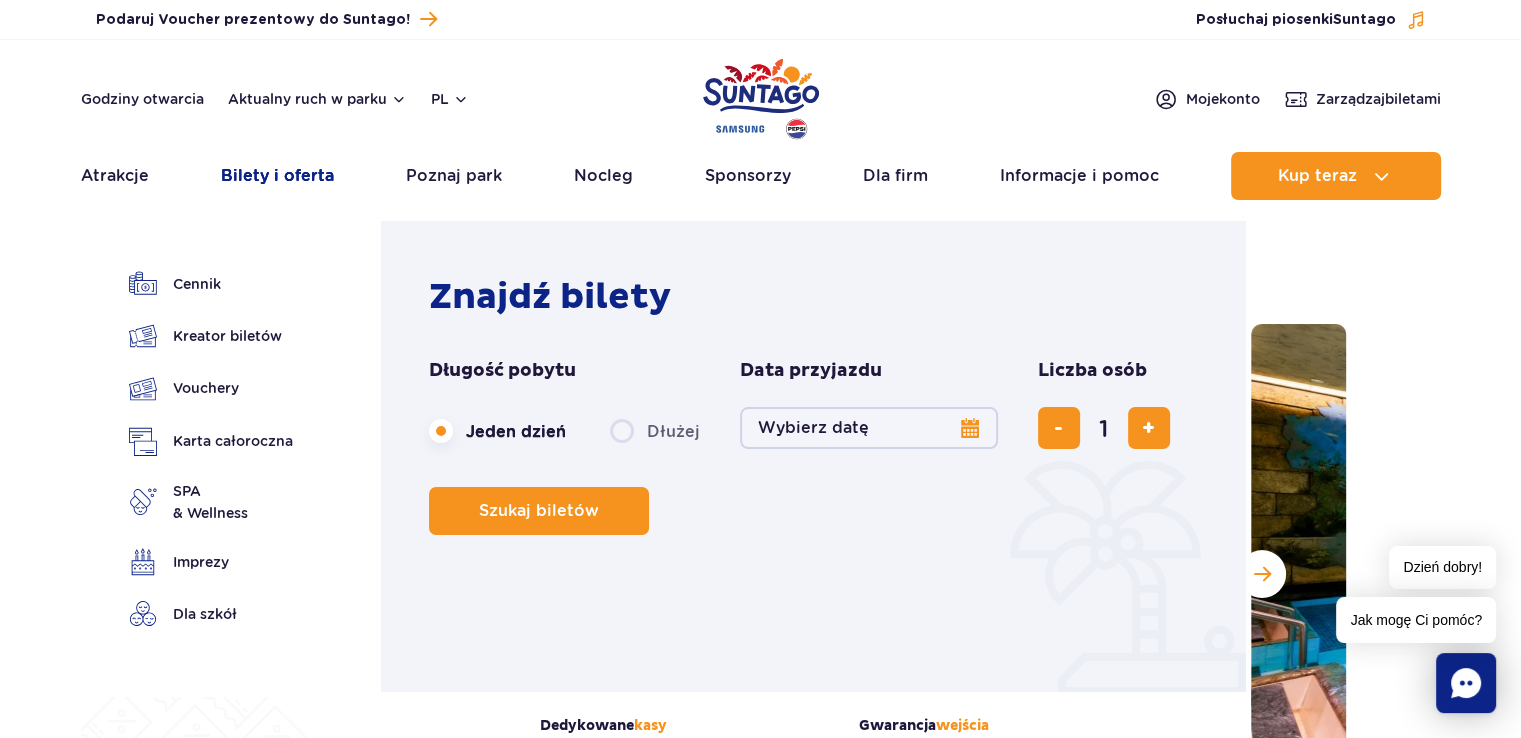 click on "Bilety i oferta" at bounding box center [277, 176] 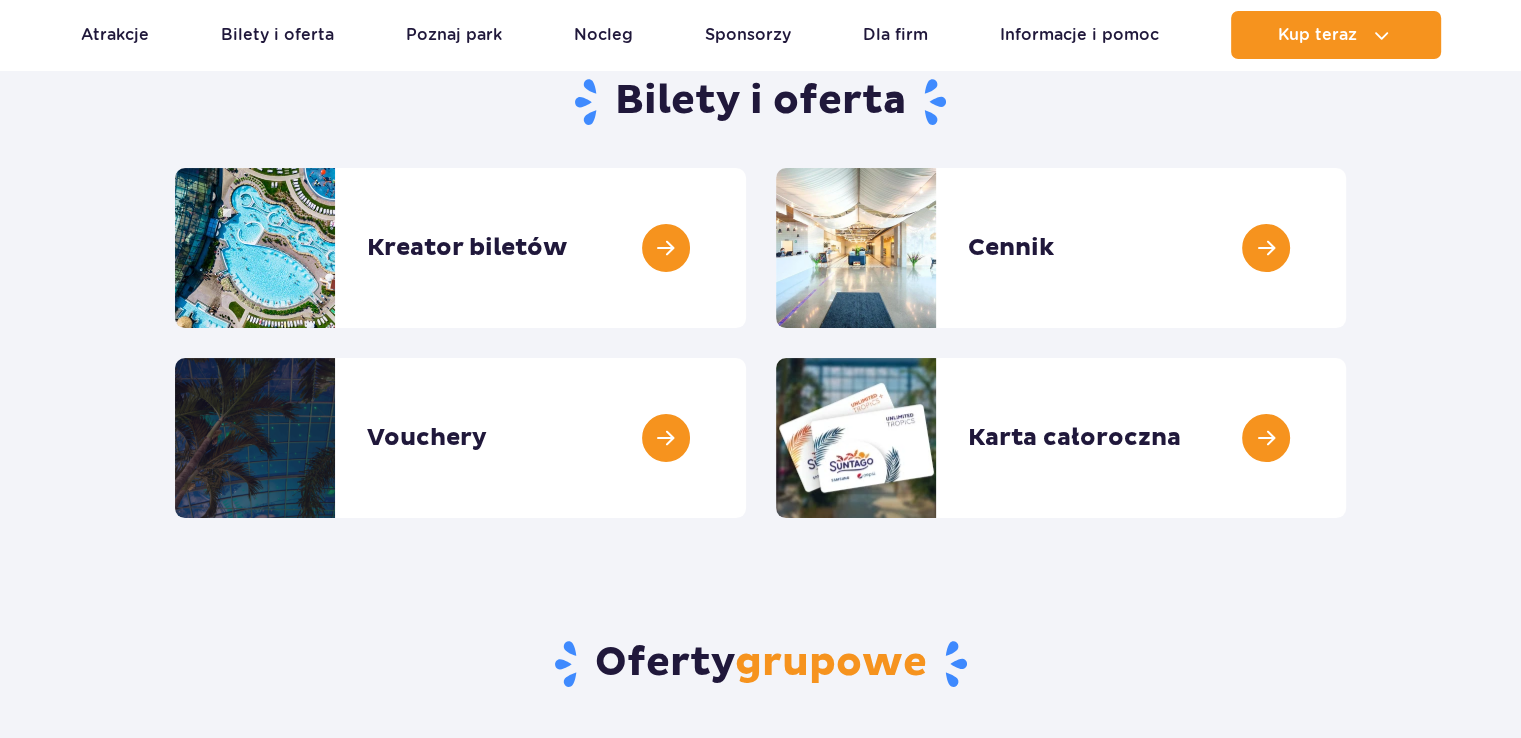 scroll, scrollTop: 212, scrollLeft: 0, axis: vertical 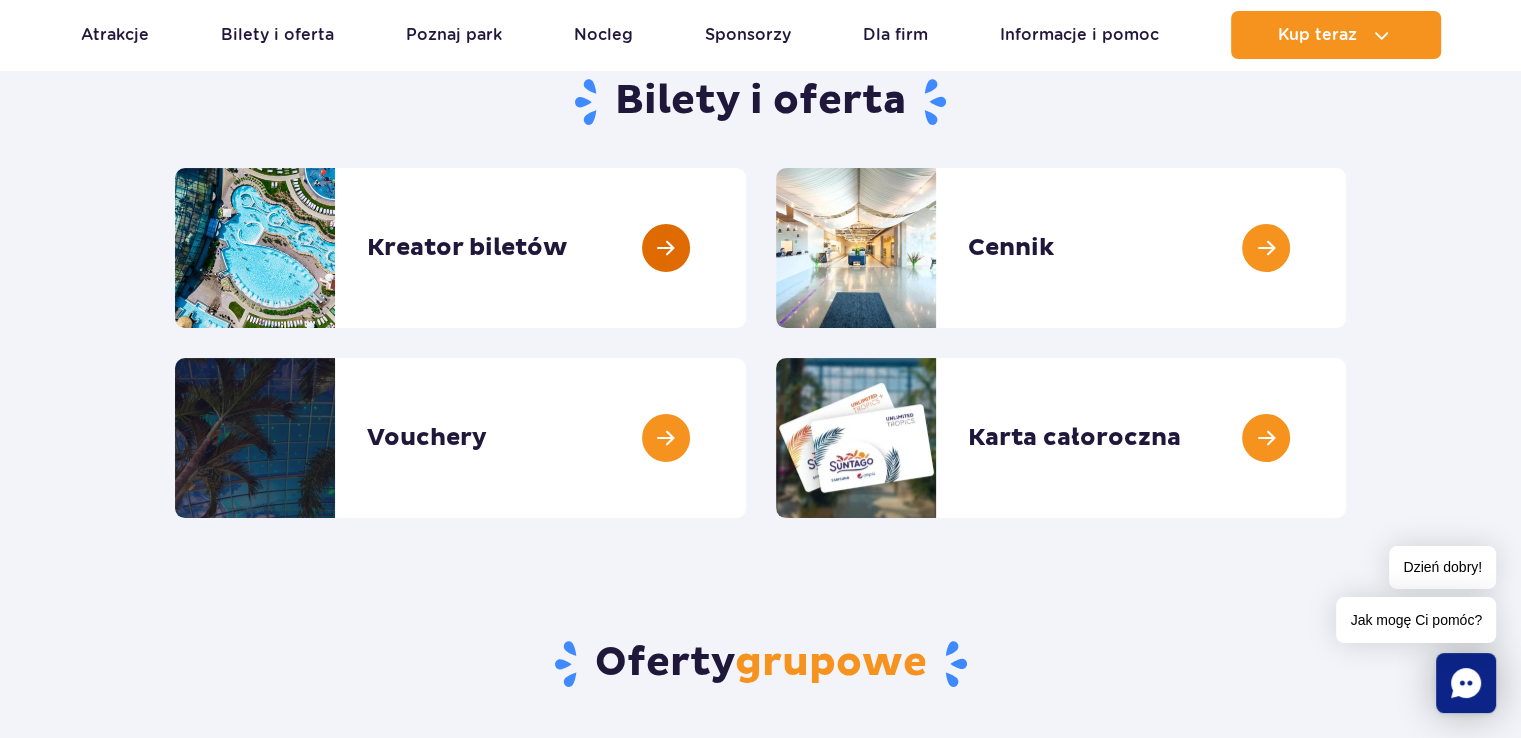 click at bounding box center [746, 248] 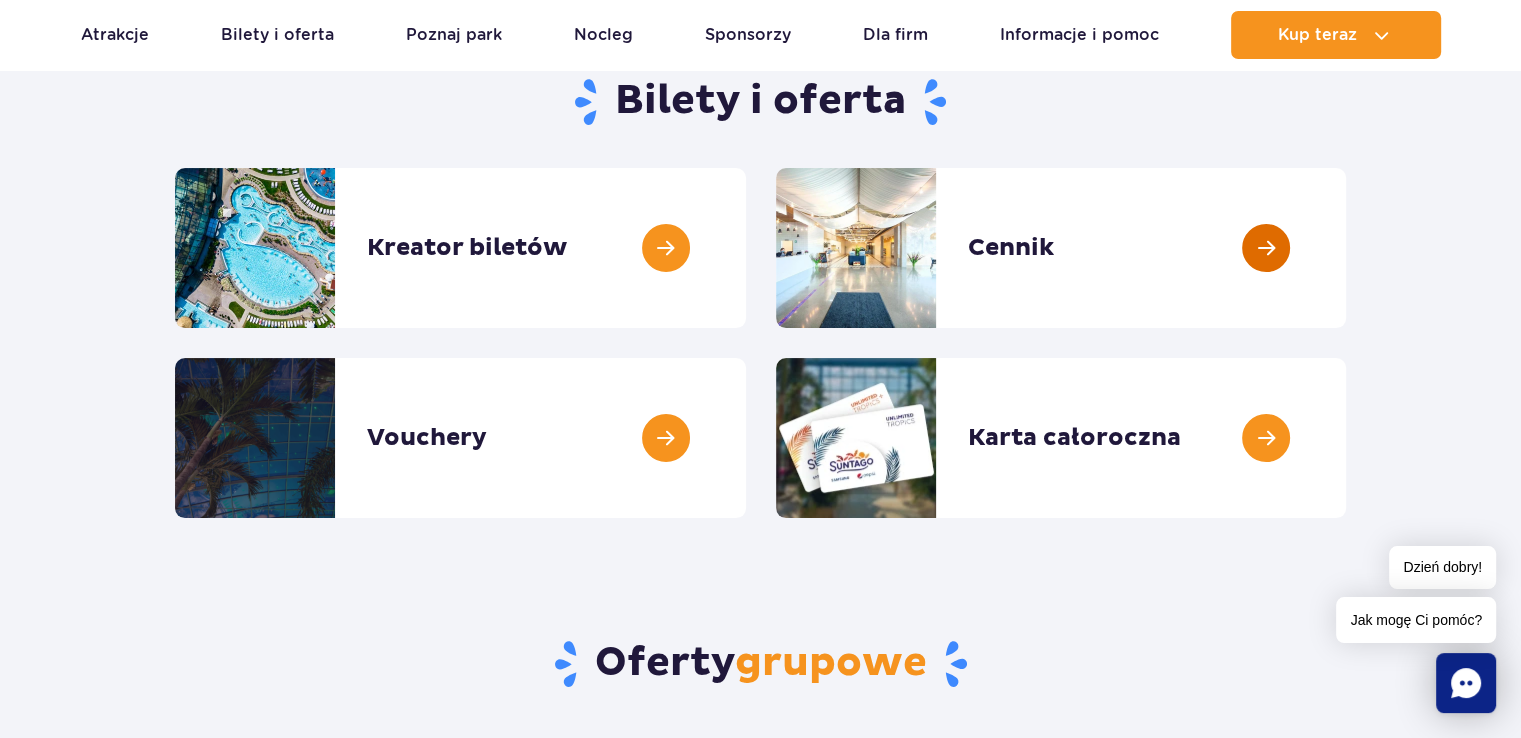 click at bounding box center [1346, 248] 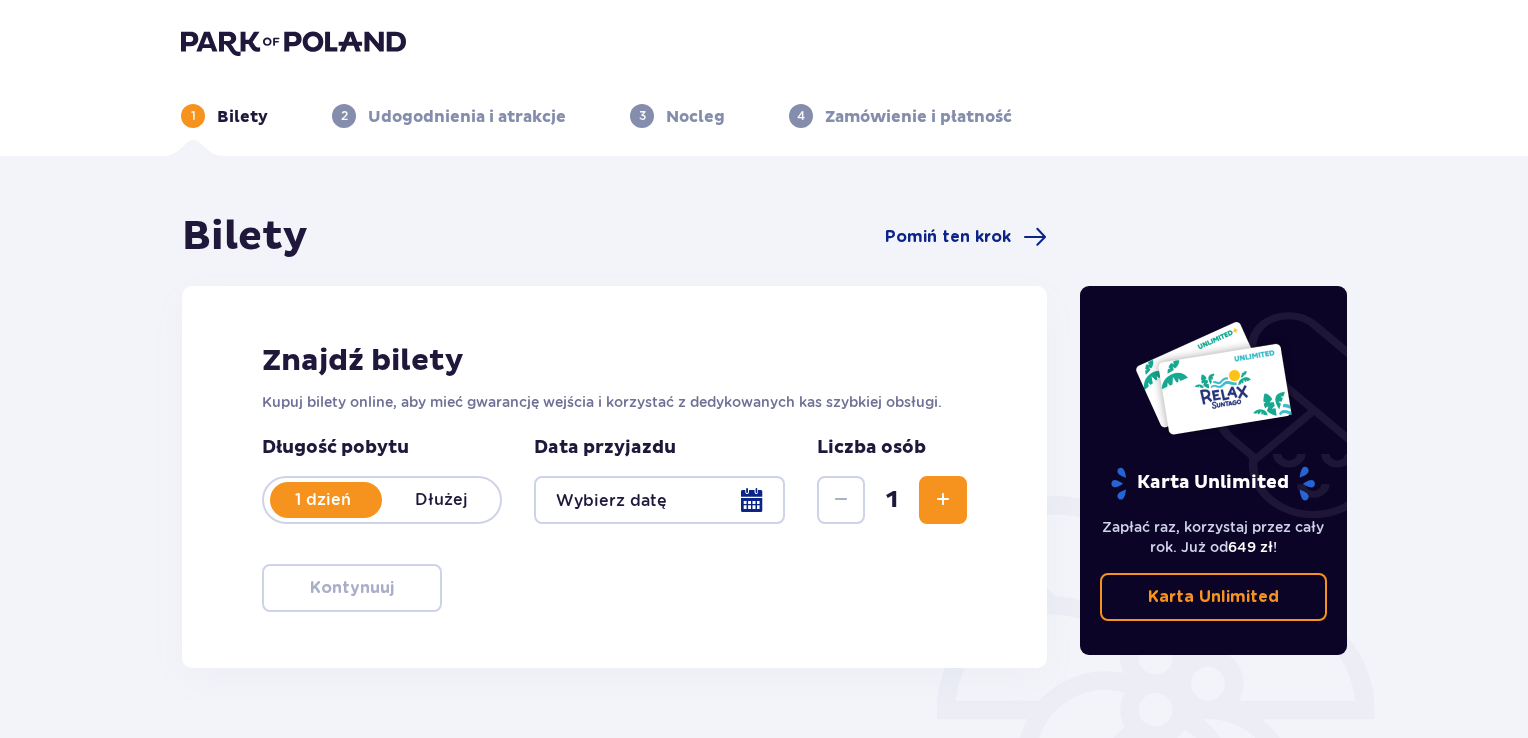 scroll, scrollTop: 53, scrollLeft: 0, axis: vertical 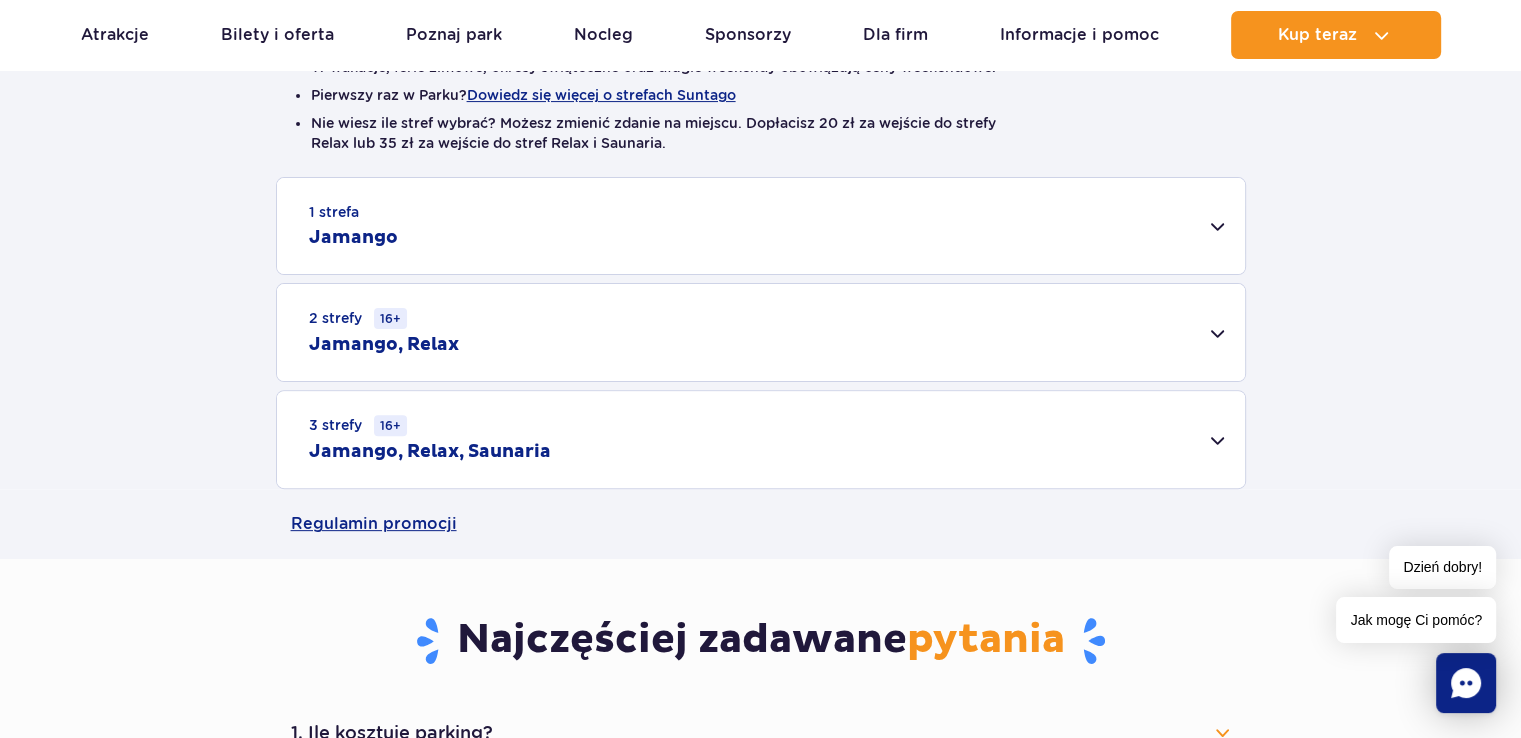 click on "1 strefa
Jamango" at bounding box center [761, 226] 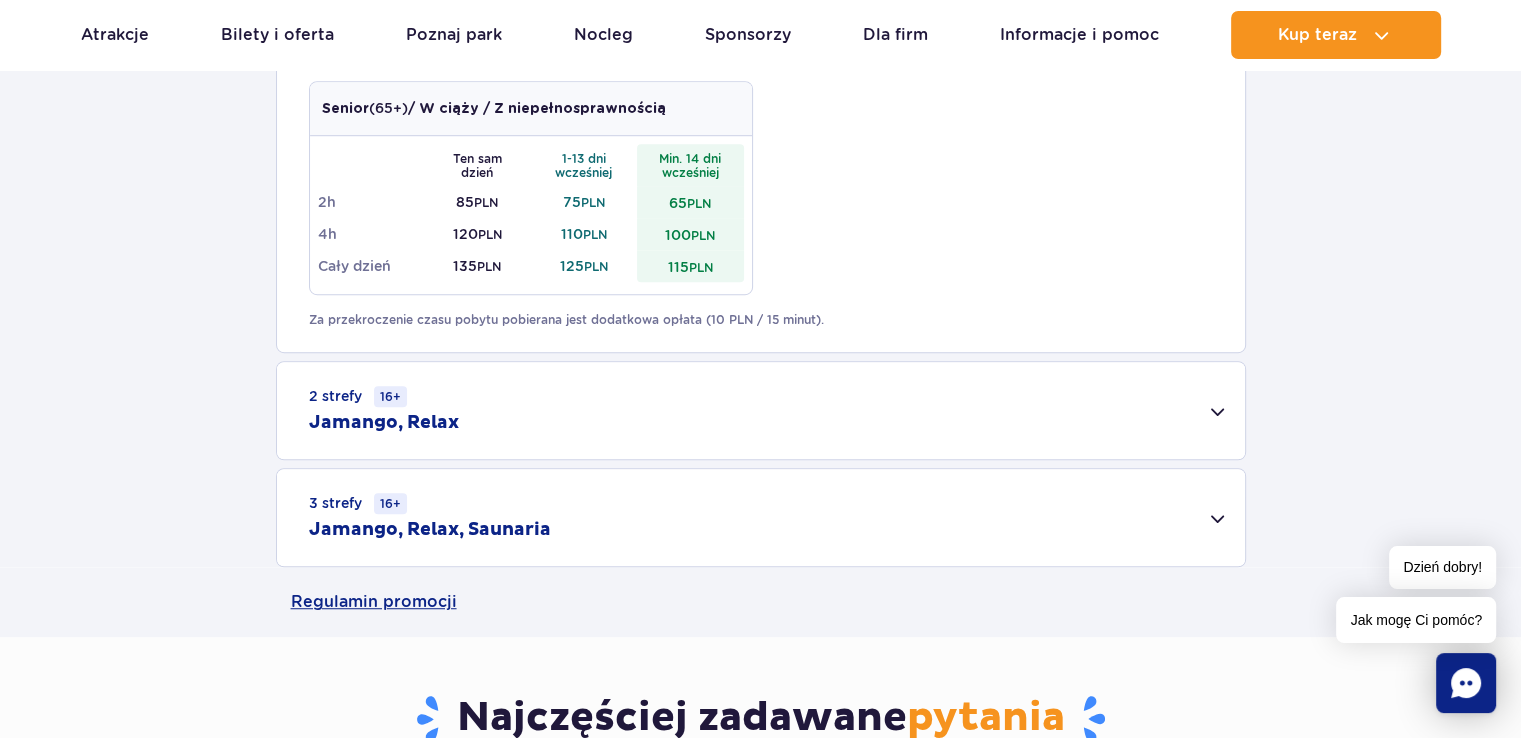 scroll, scrollTop: 1203, scrollLeft: 0, axis: vertical 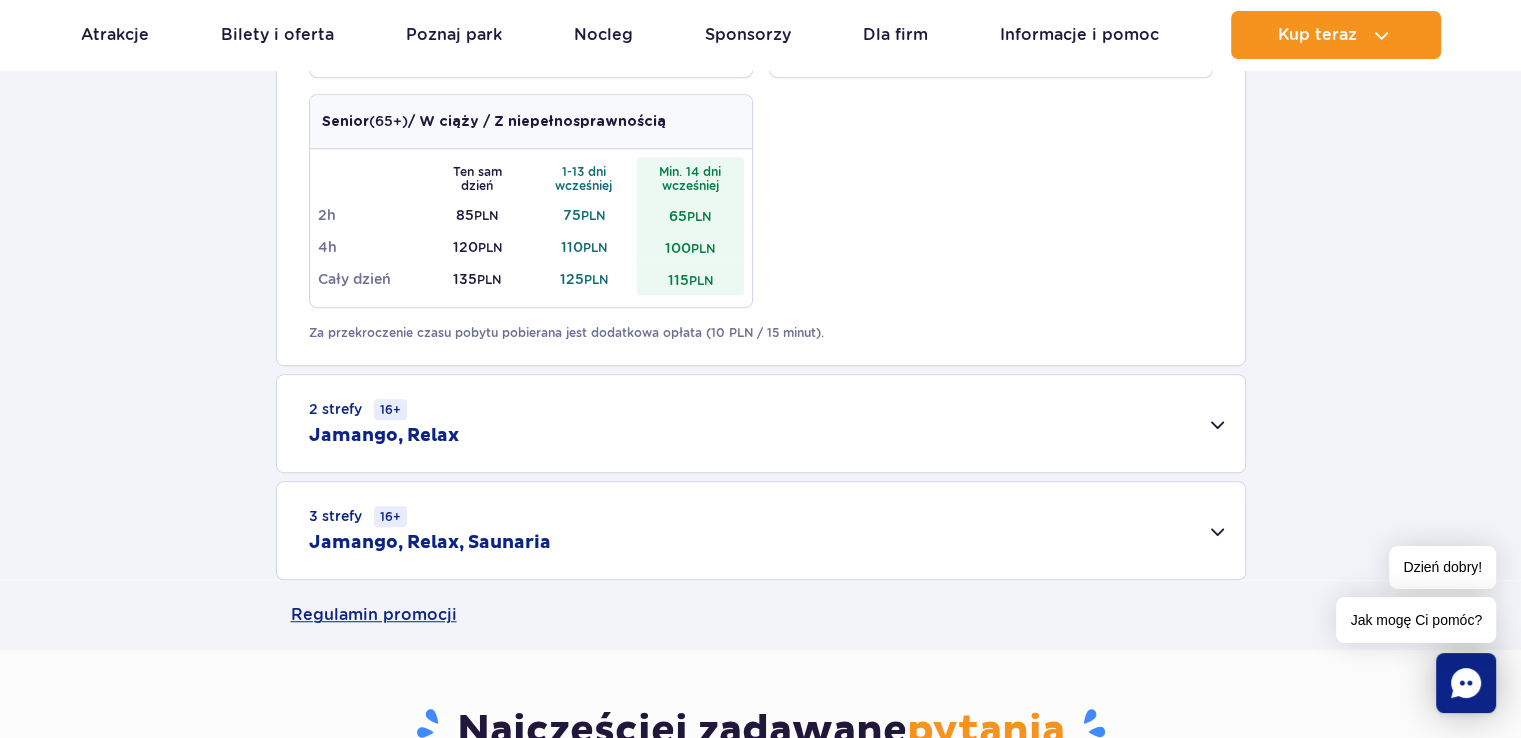 click on "2 strefy  16+
Jamango, Relax" at bounding box center (761, 423) 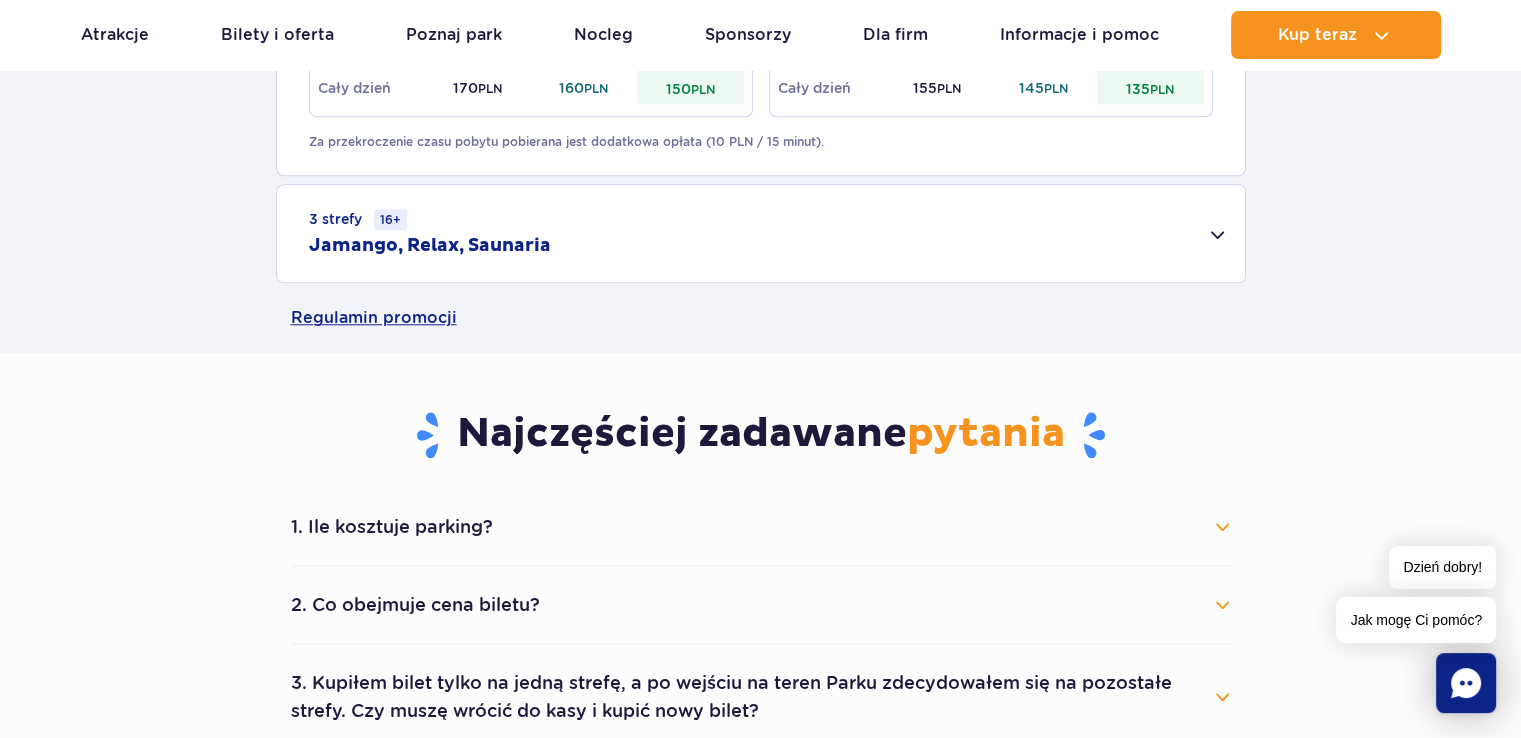 scroll, scrollTop: 1740, scrollLeft: 0, axis: vertical 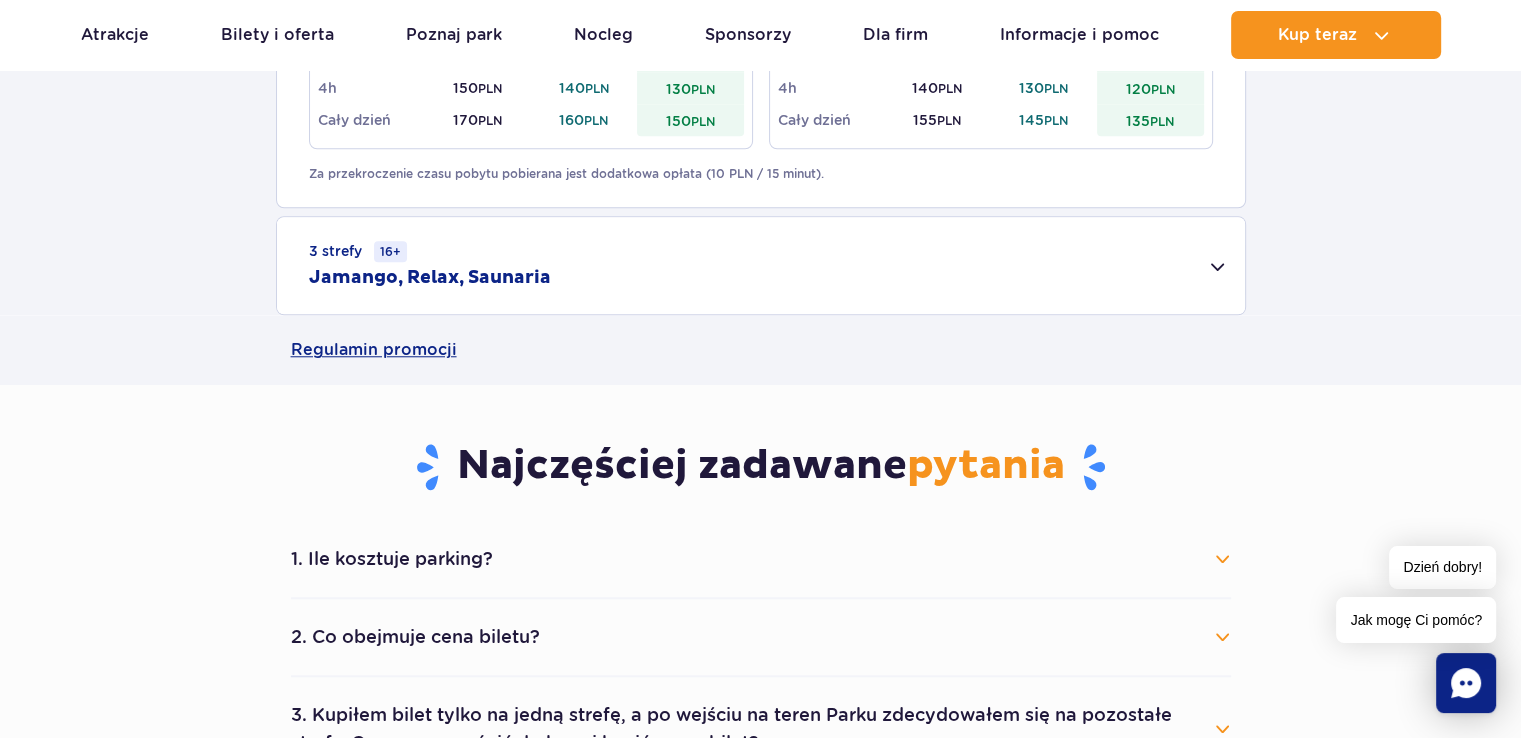 click on "3 strefy  16+
Jamango, Relax, Saunaria" at bounding box center (761, 265) 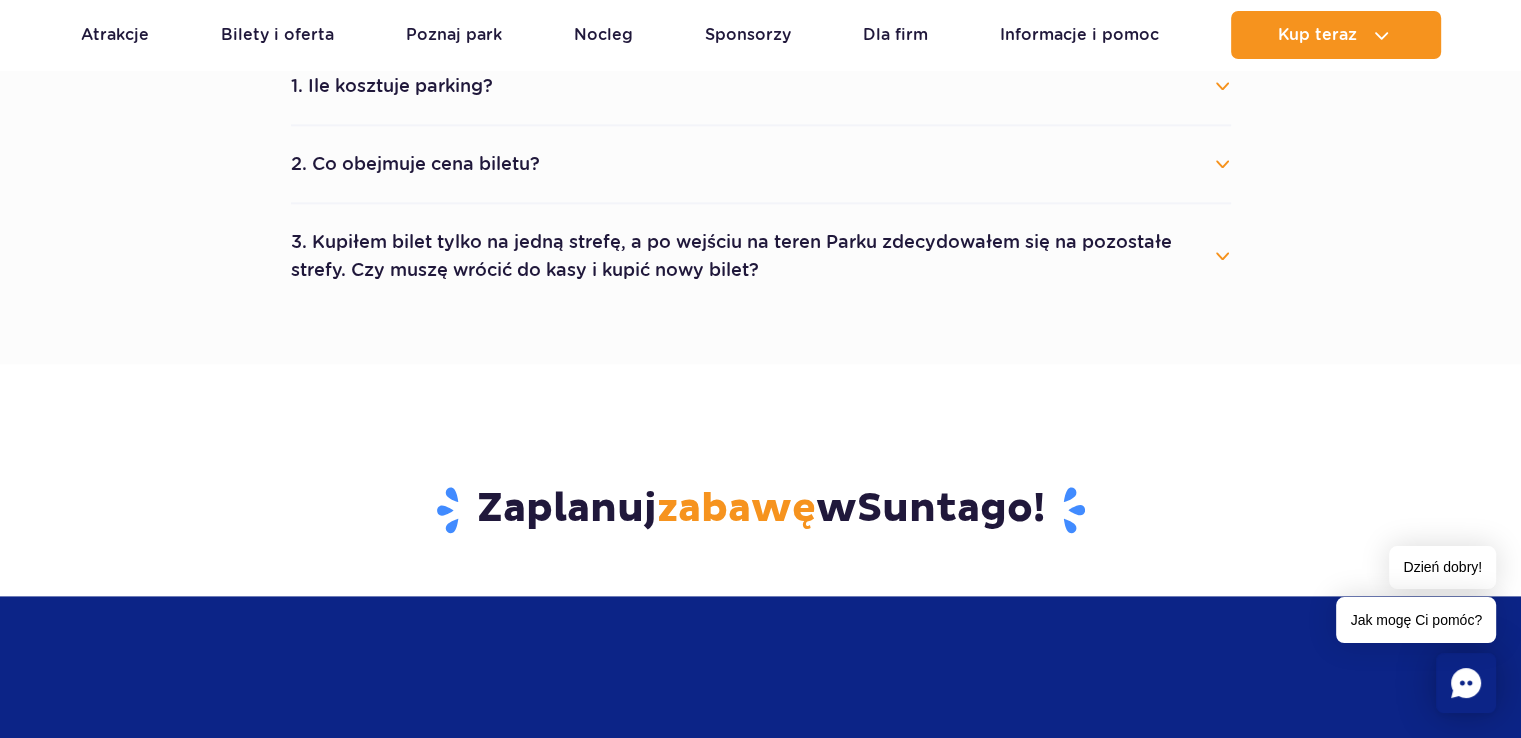 scroll, scrollTop: 2484, scrollLeft: 0, axis: vertical 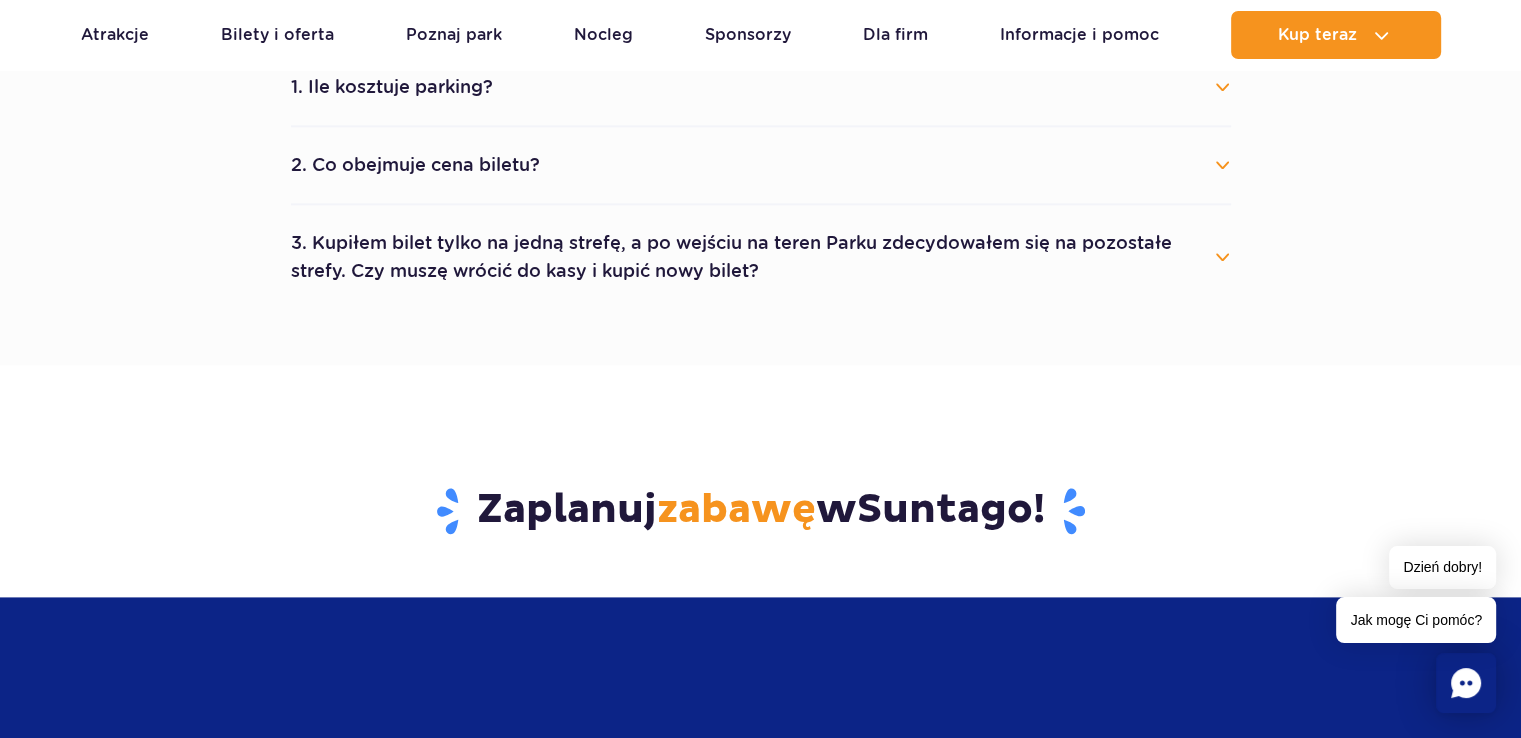 click on "3. Kupiłem bilet tylko na jedną strefę, a po wejściu na teren Parku zdecydowałem się na pozostałe strefy. Czy muszę wrócić do kasy i kupić nowy bilet?" at bounding box center (761, 257) 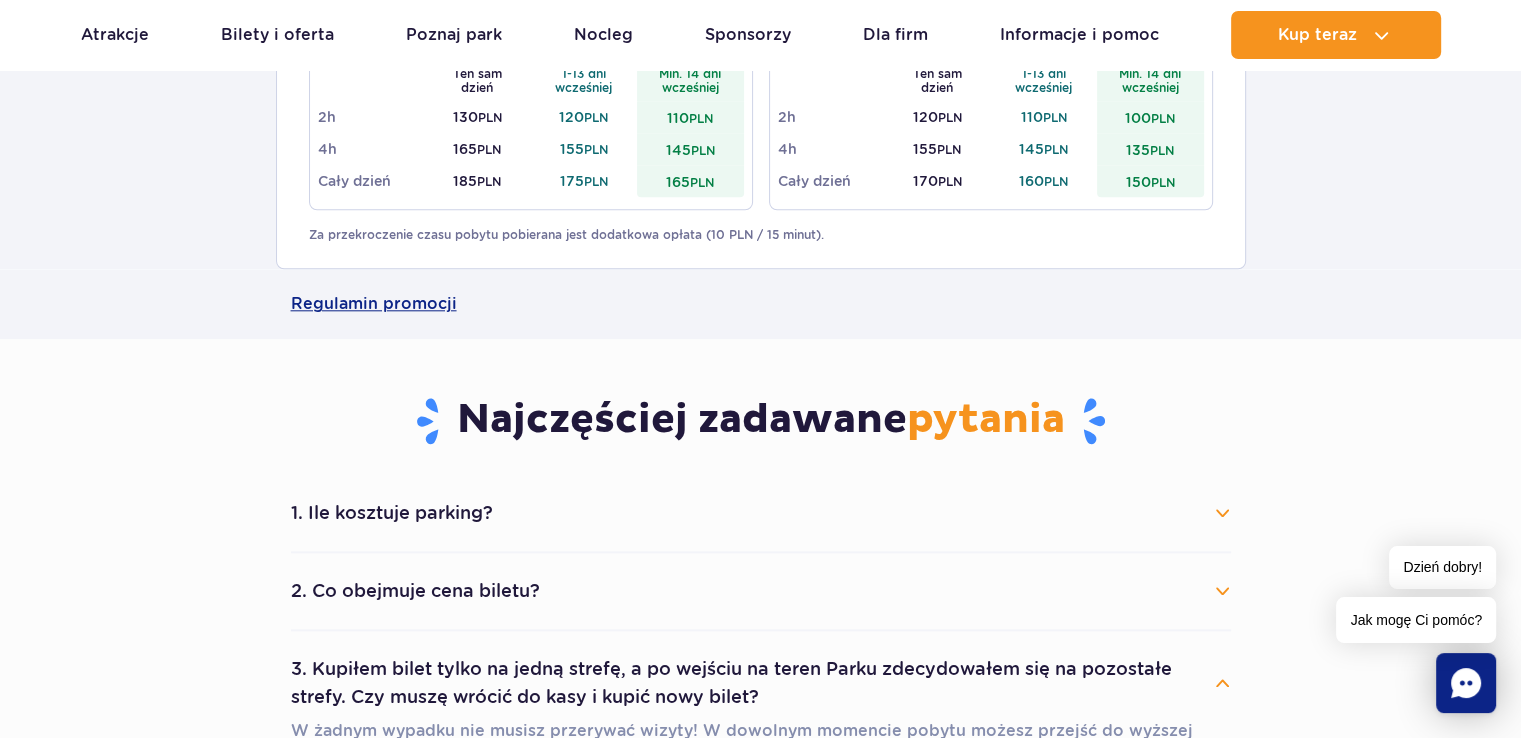 scroll, scrollTop: 2024, scrollLeft: 0, axis: vertical 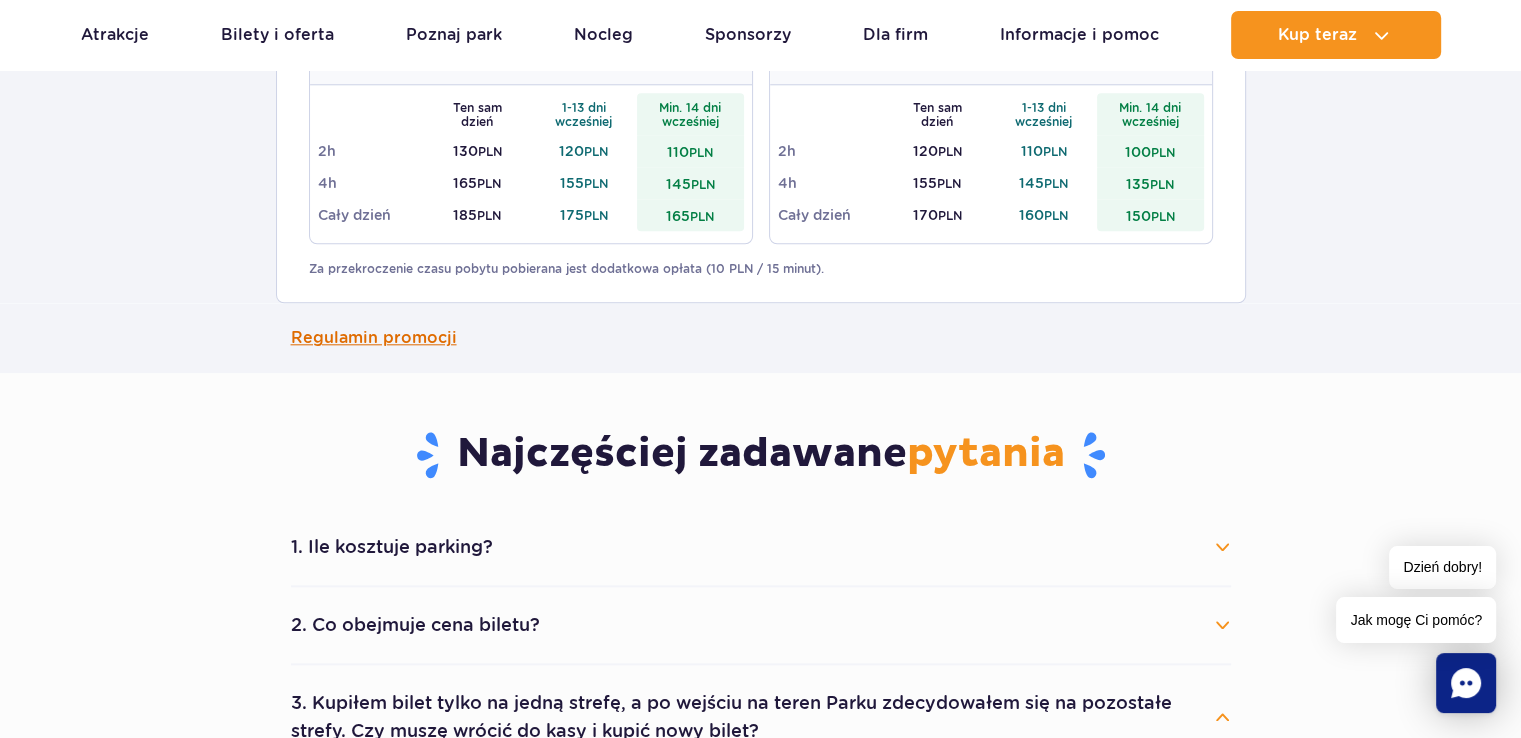 click on "Regulamin promocji" at bounding box center (761, 338) 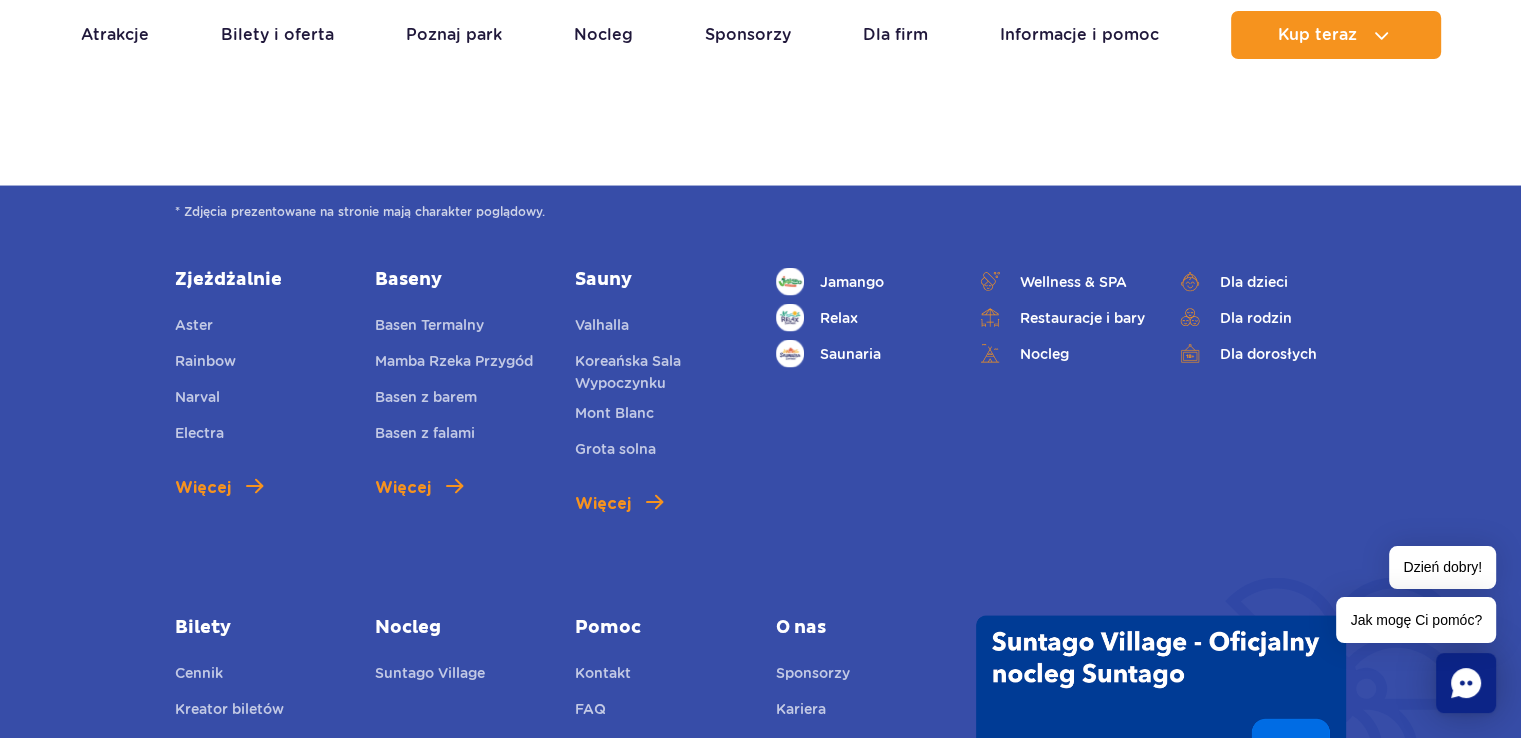 scroll, scrollTop: 4042, scrollLeft: 0, axis: vertical 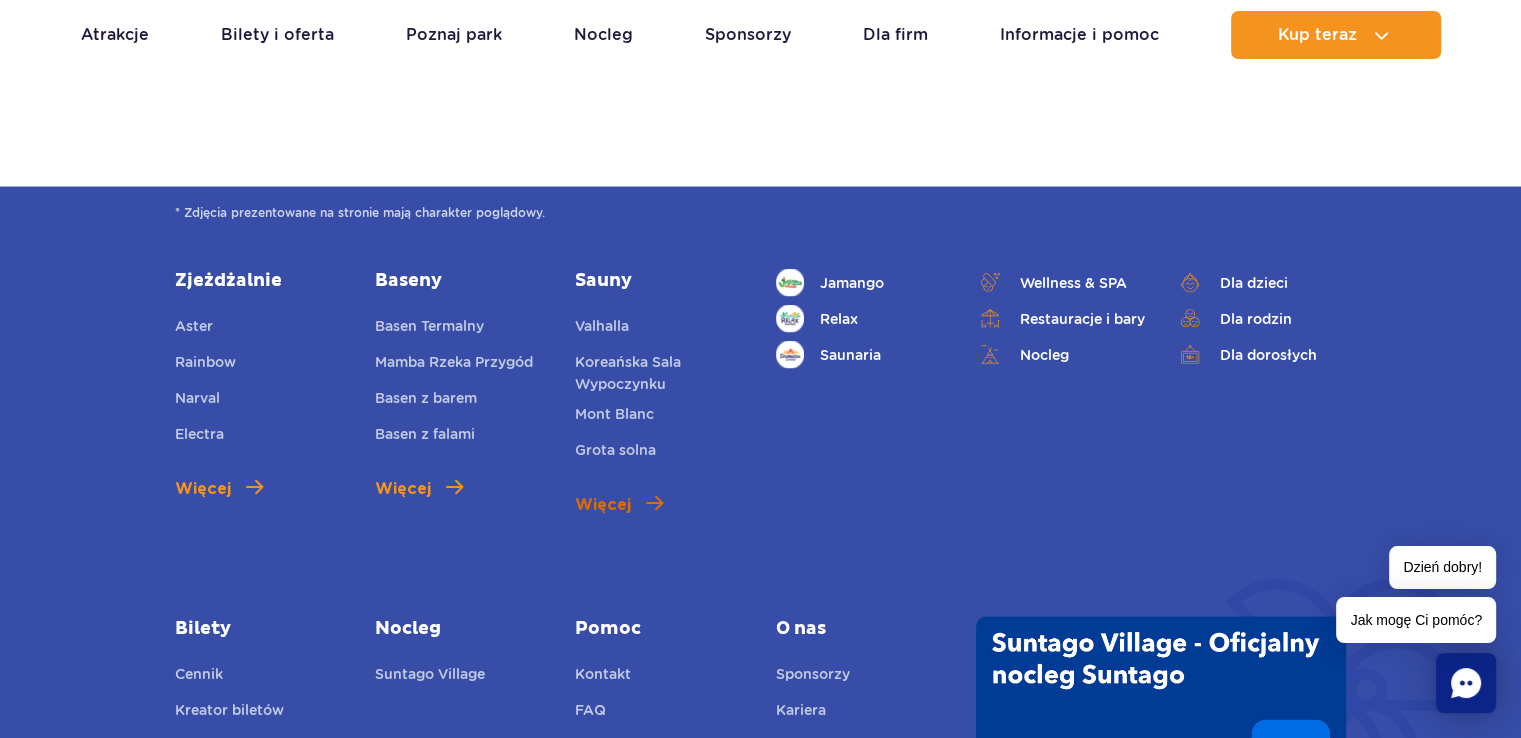 click on "Więcej" at bounding box center (603, 505) 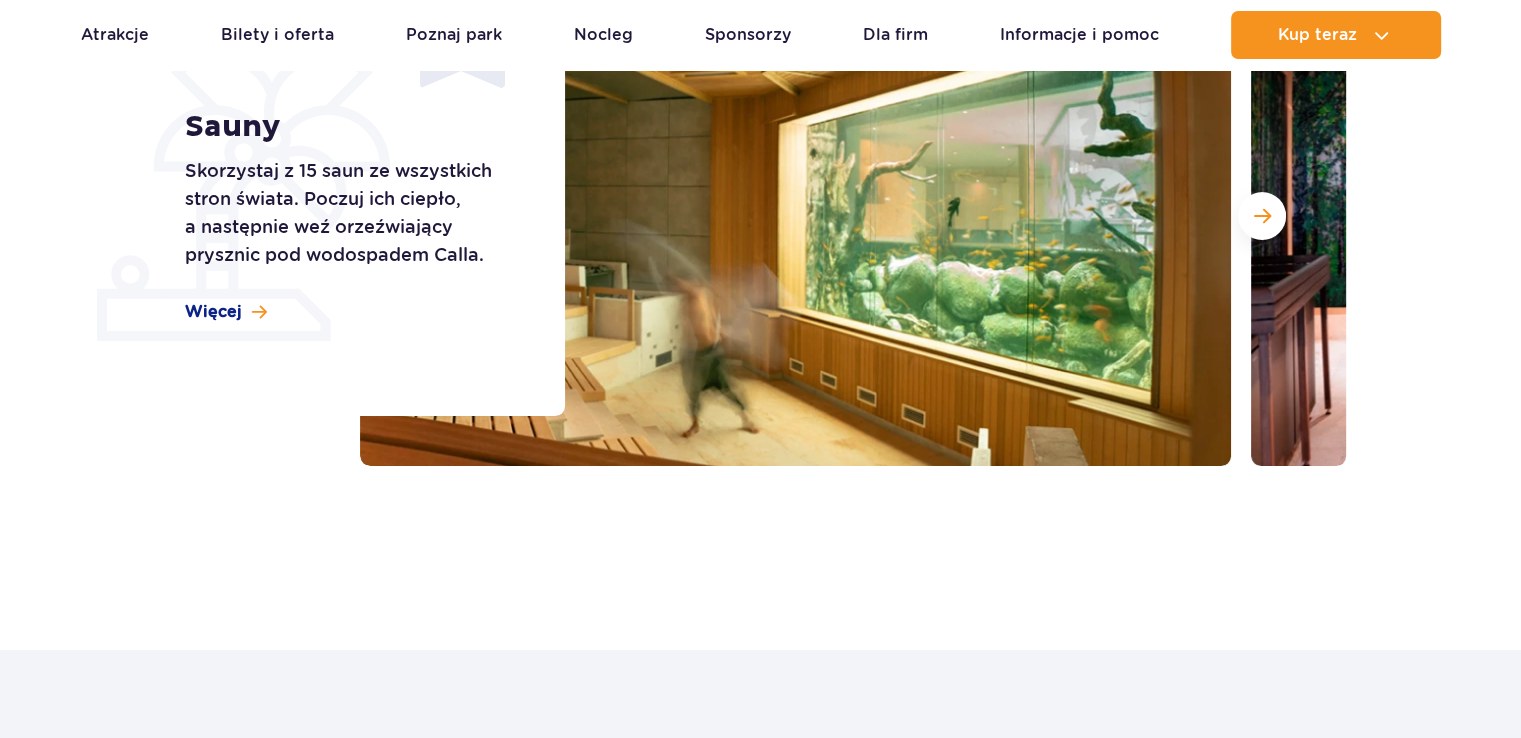 scroll, scrollTop: 389, scrollLeft: 0, axis: vertical 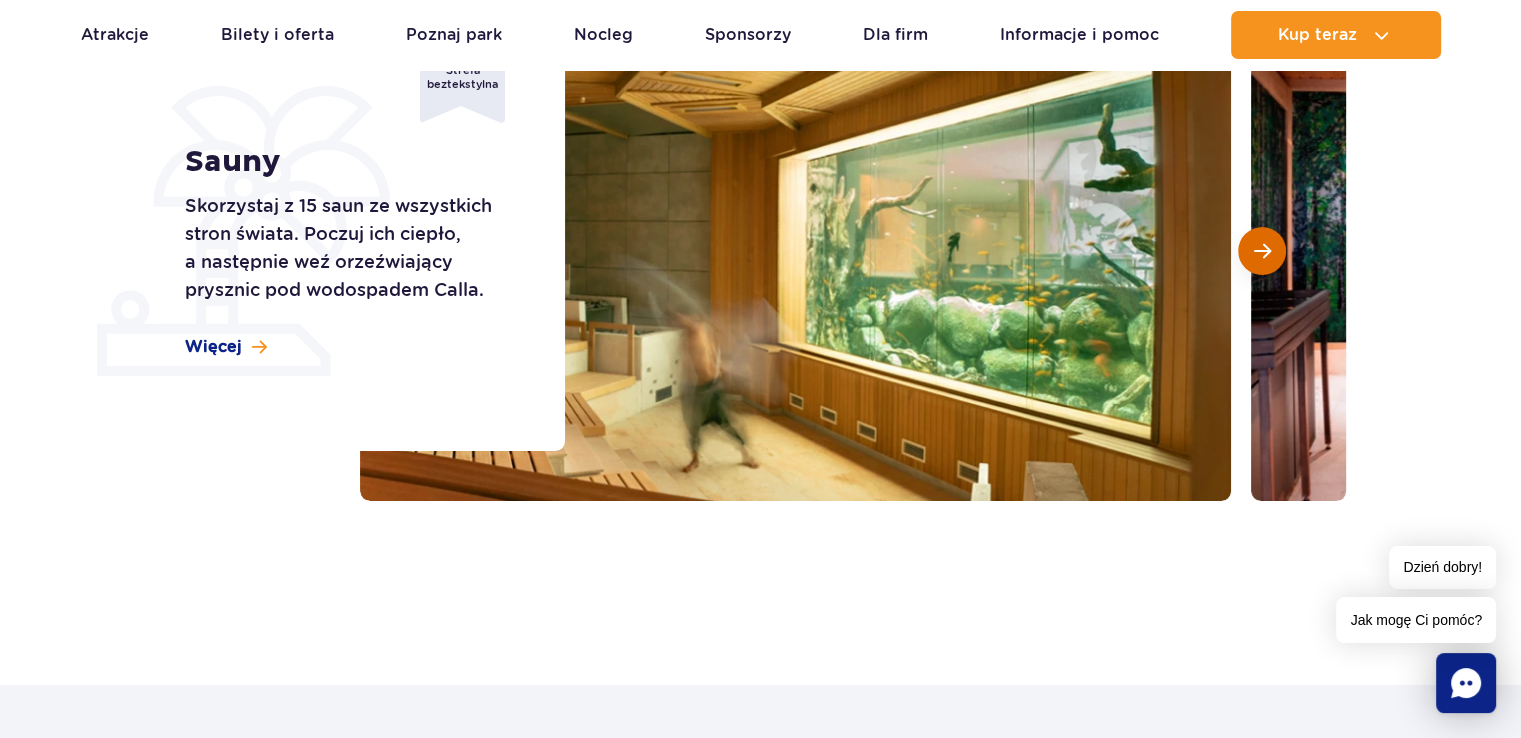 click at bounding box center [1262, 251] 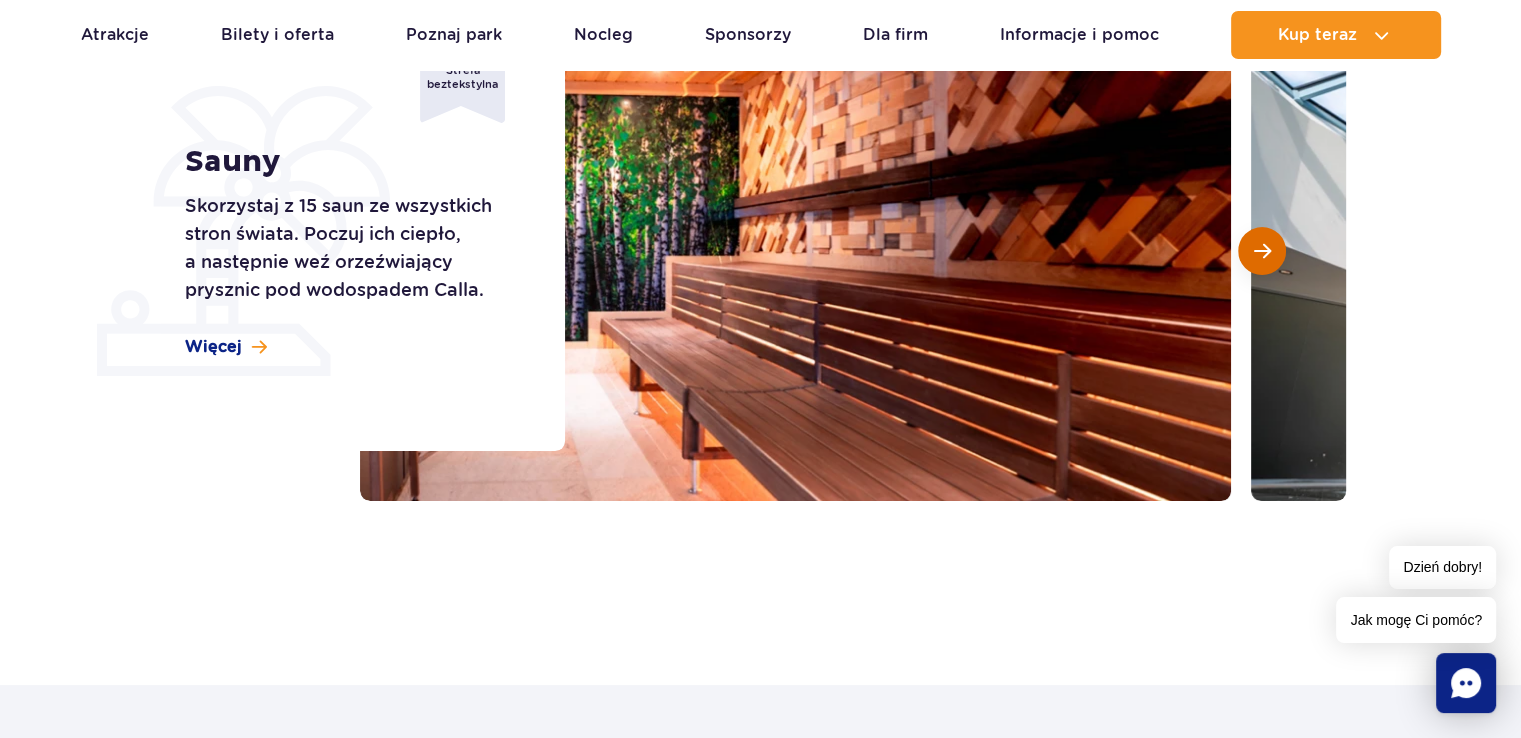click at bounding box center (1262, 251) 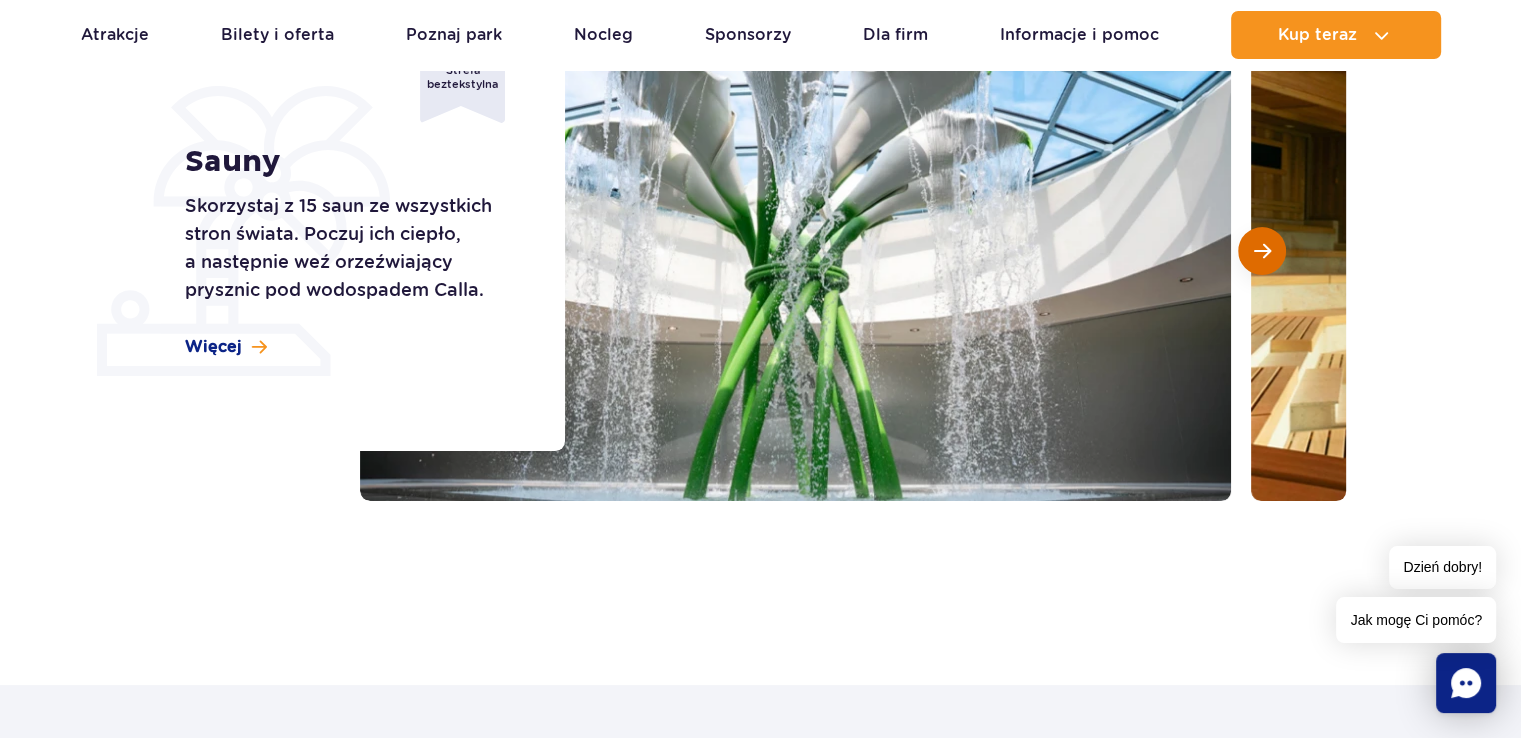 click at bounding box center [1262, 251] 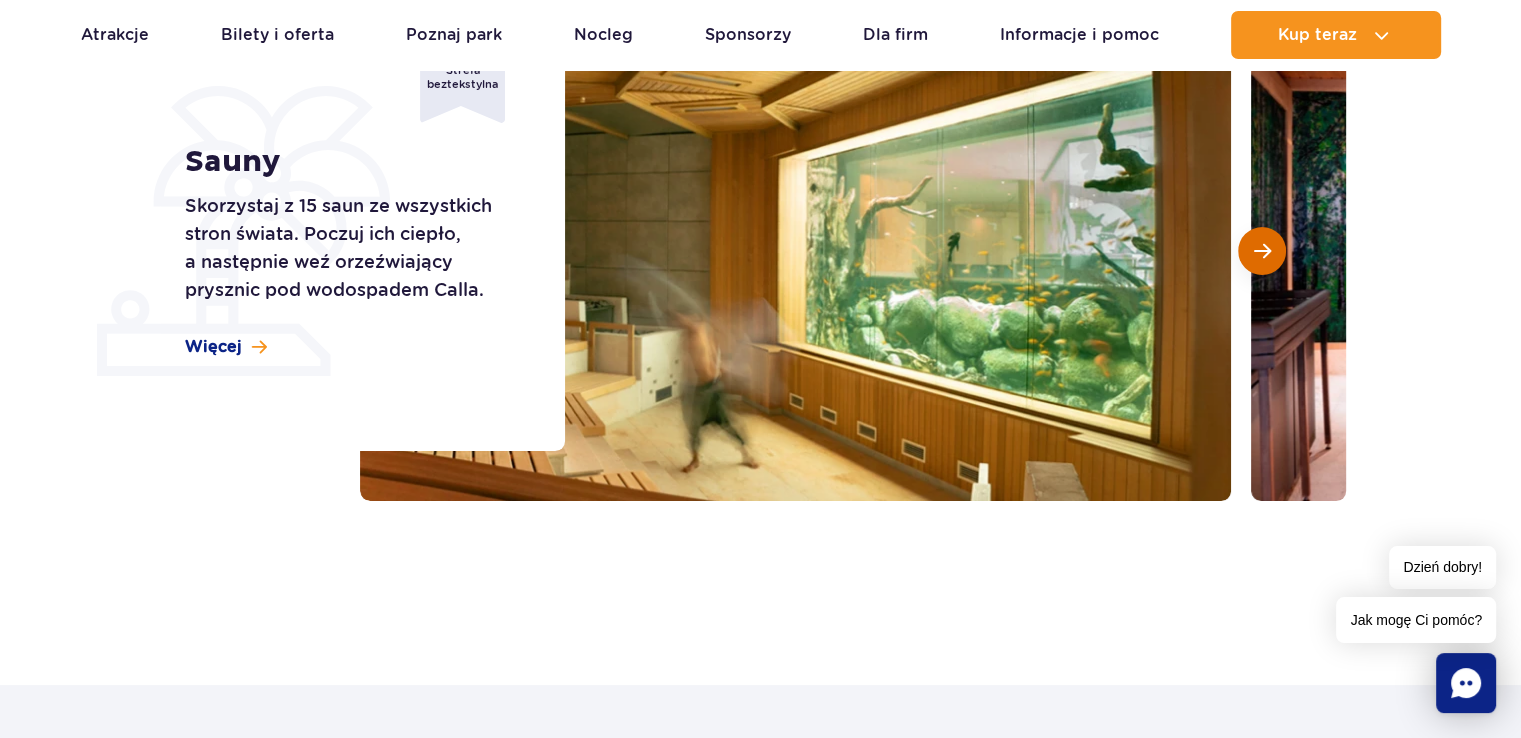 click at bounding box center (1262, 251) 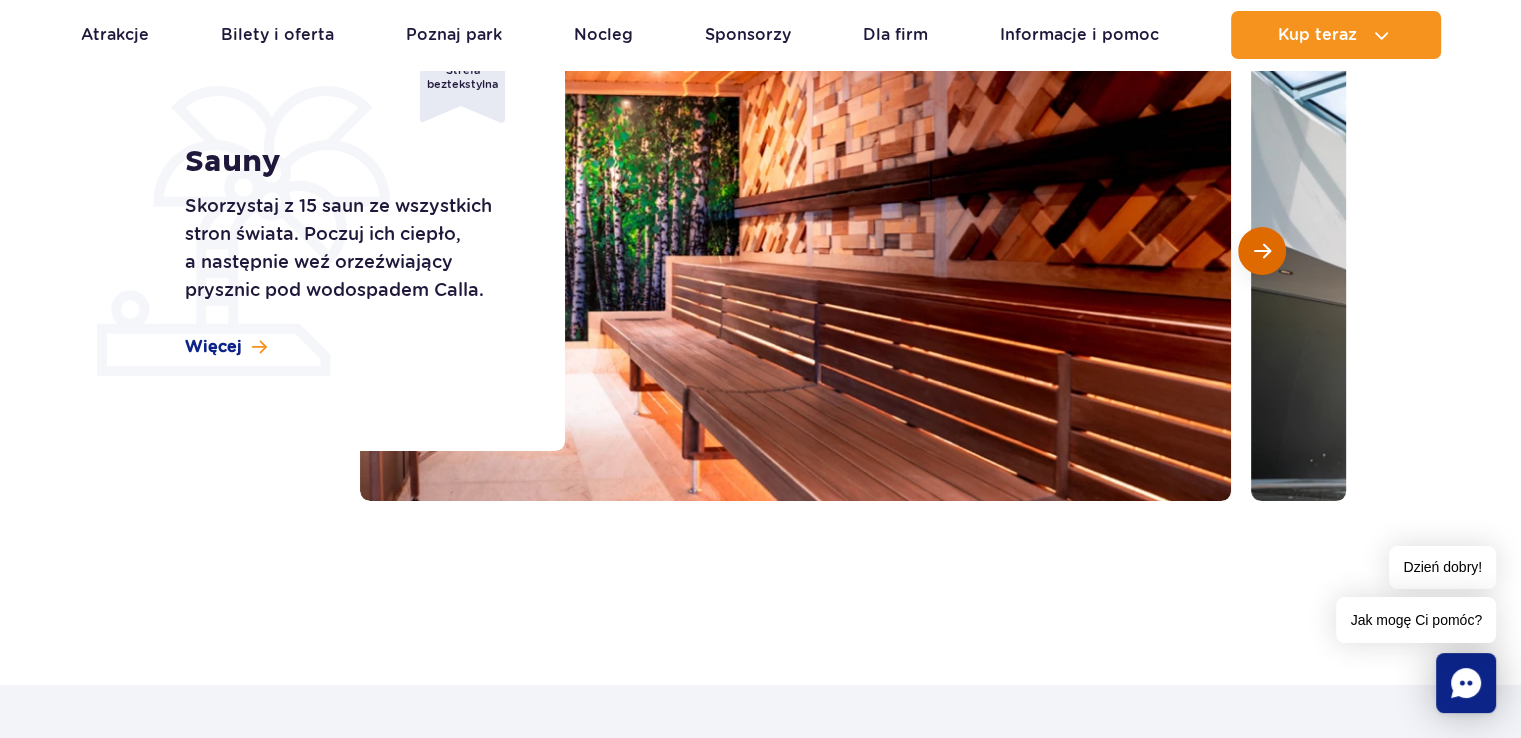 click at bounding box center [1262, 251] 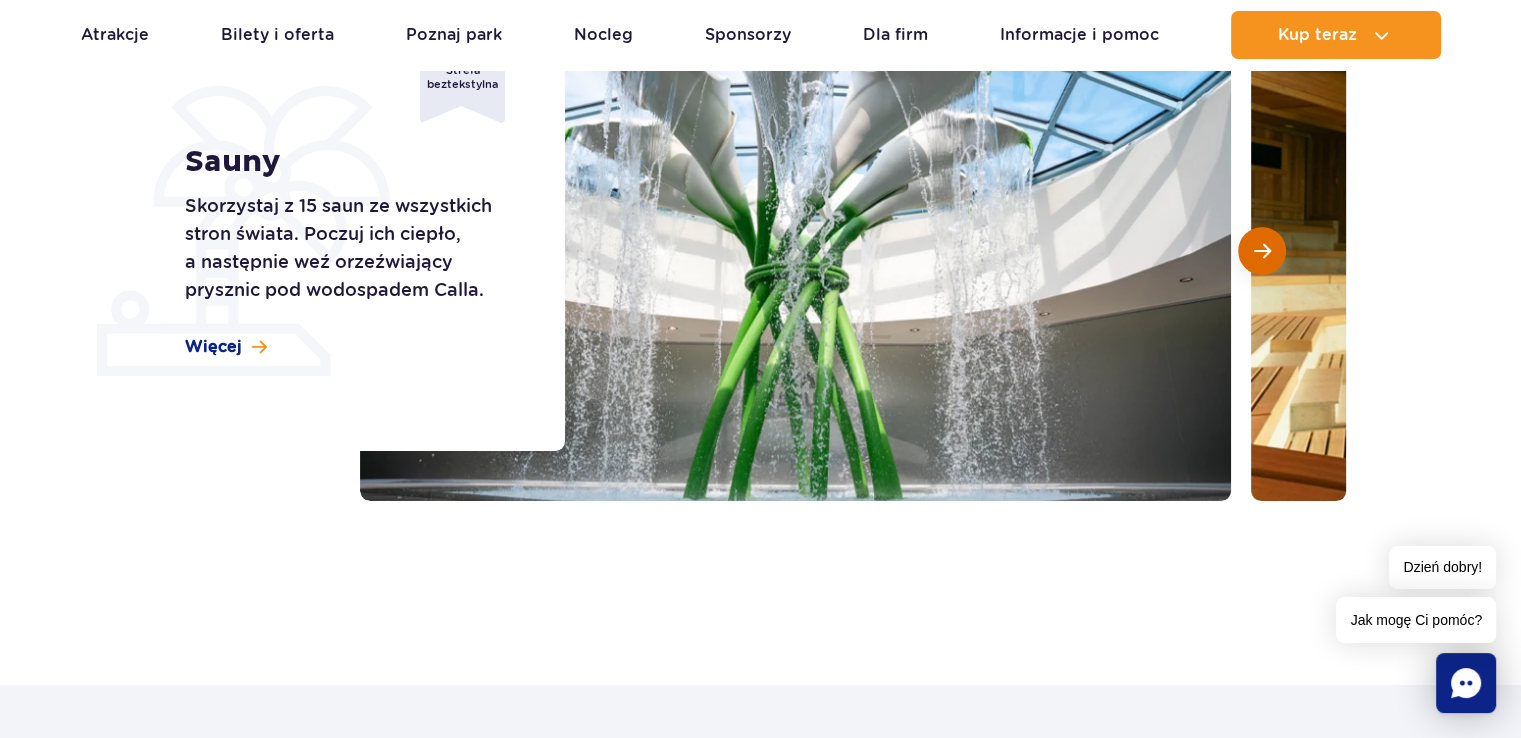 click at bounding box center [1262, 251] 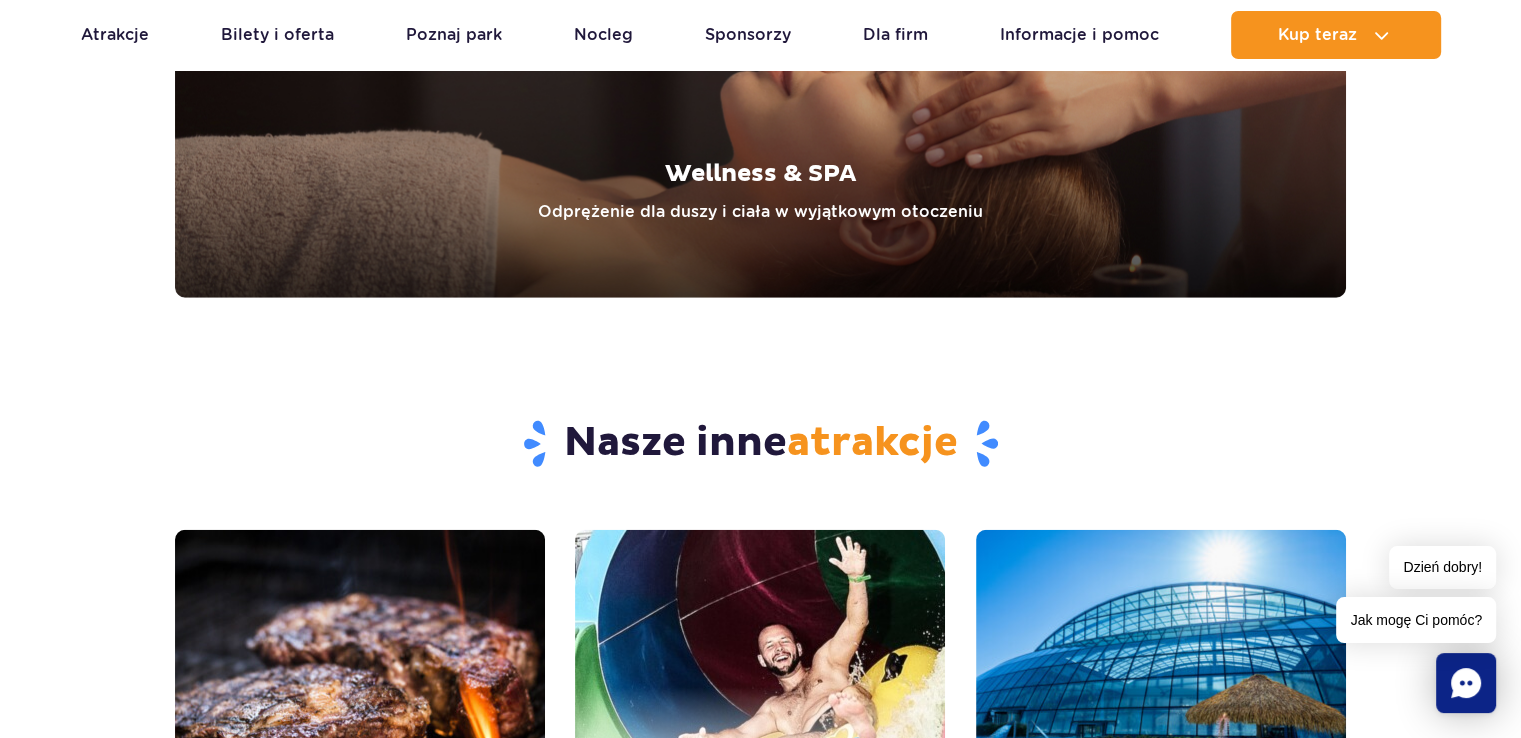 scroll, scrollTop: 5447, scrollLeft: 0, axis: vertical 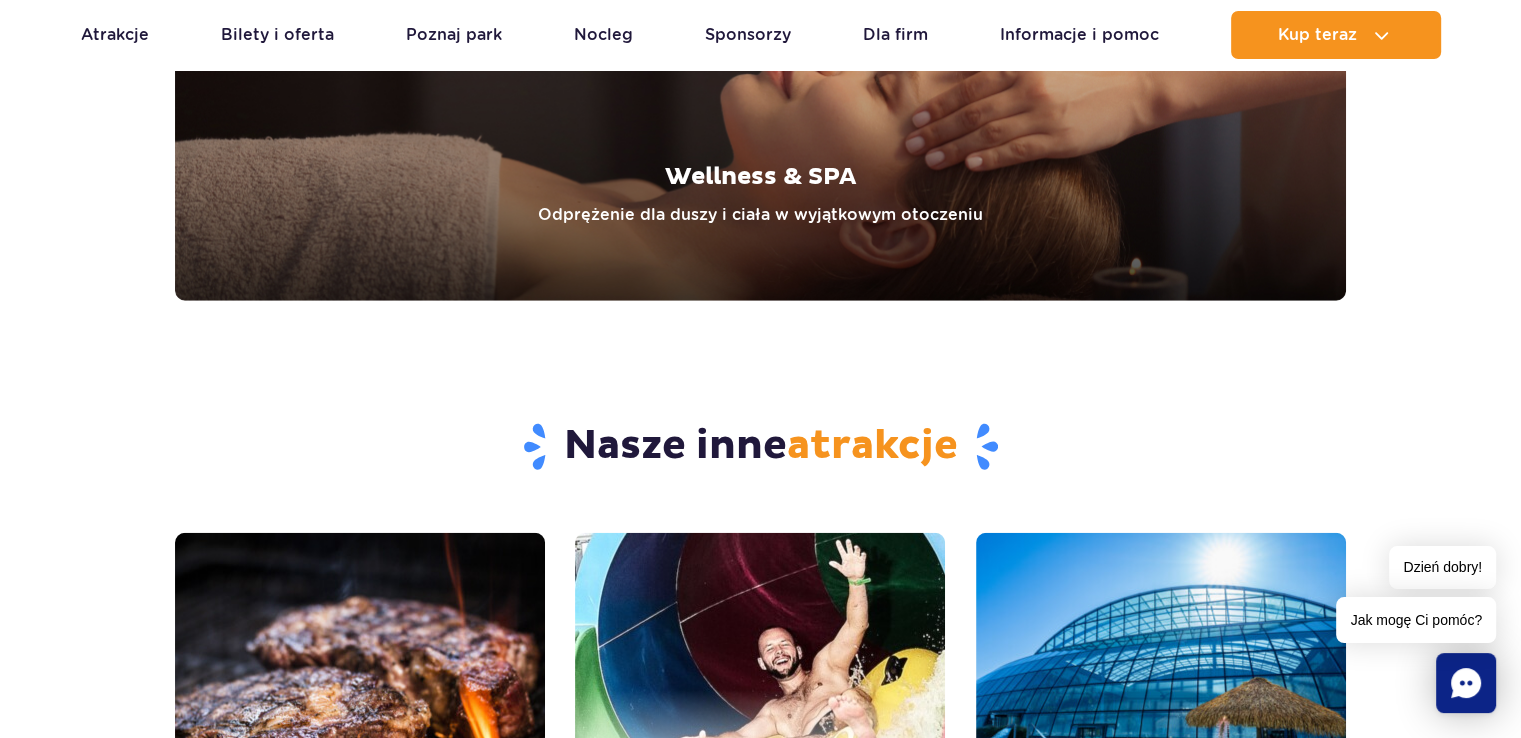 click at bounding box center (760, 70) 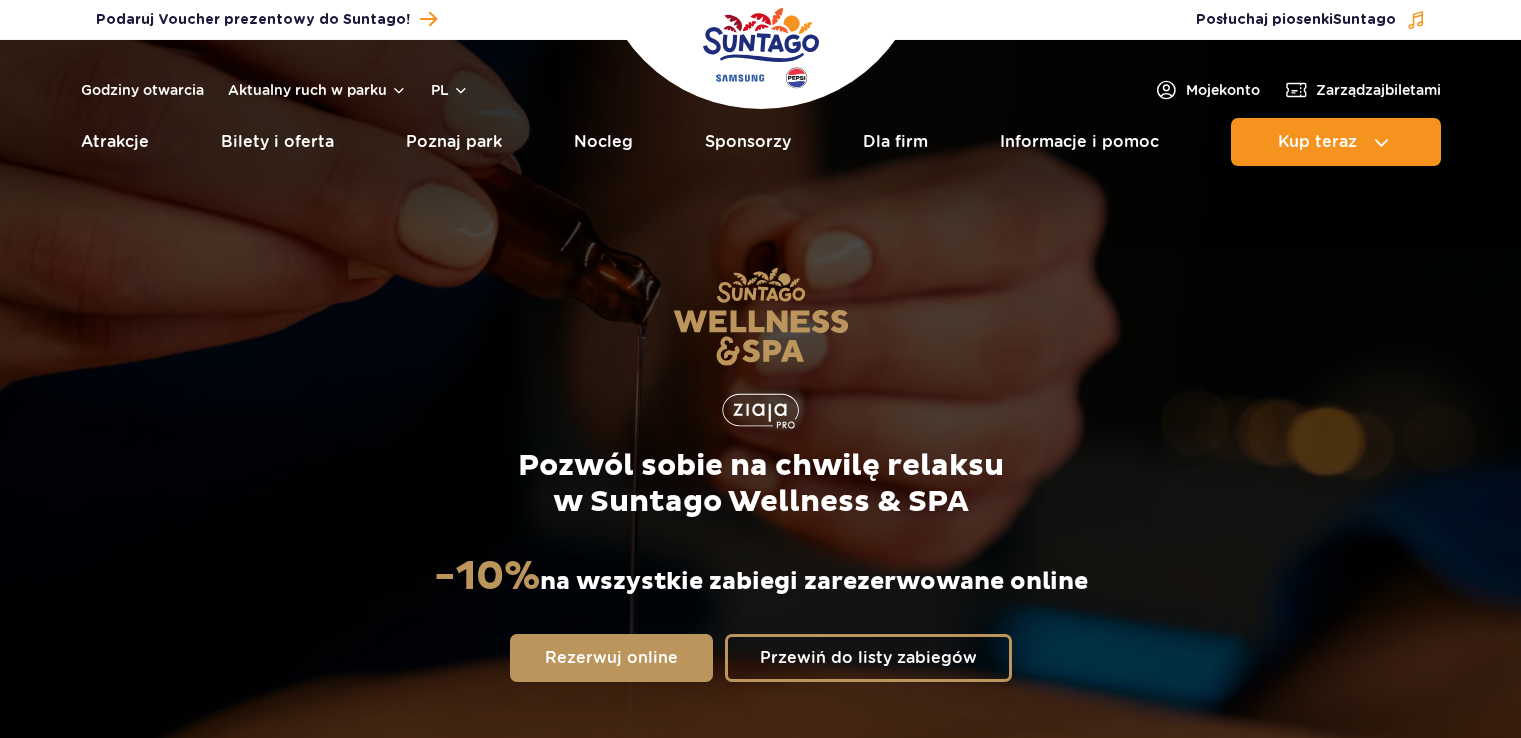 scroll, scrollTop: 0, scrollLeft: 0, axis: both 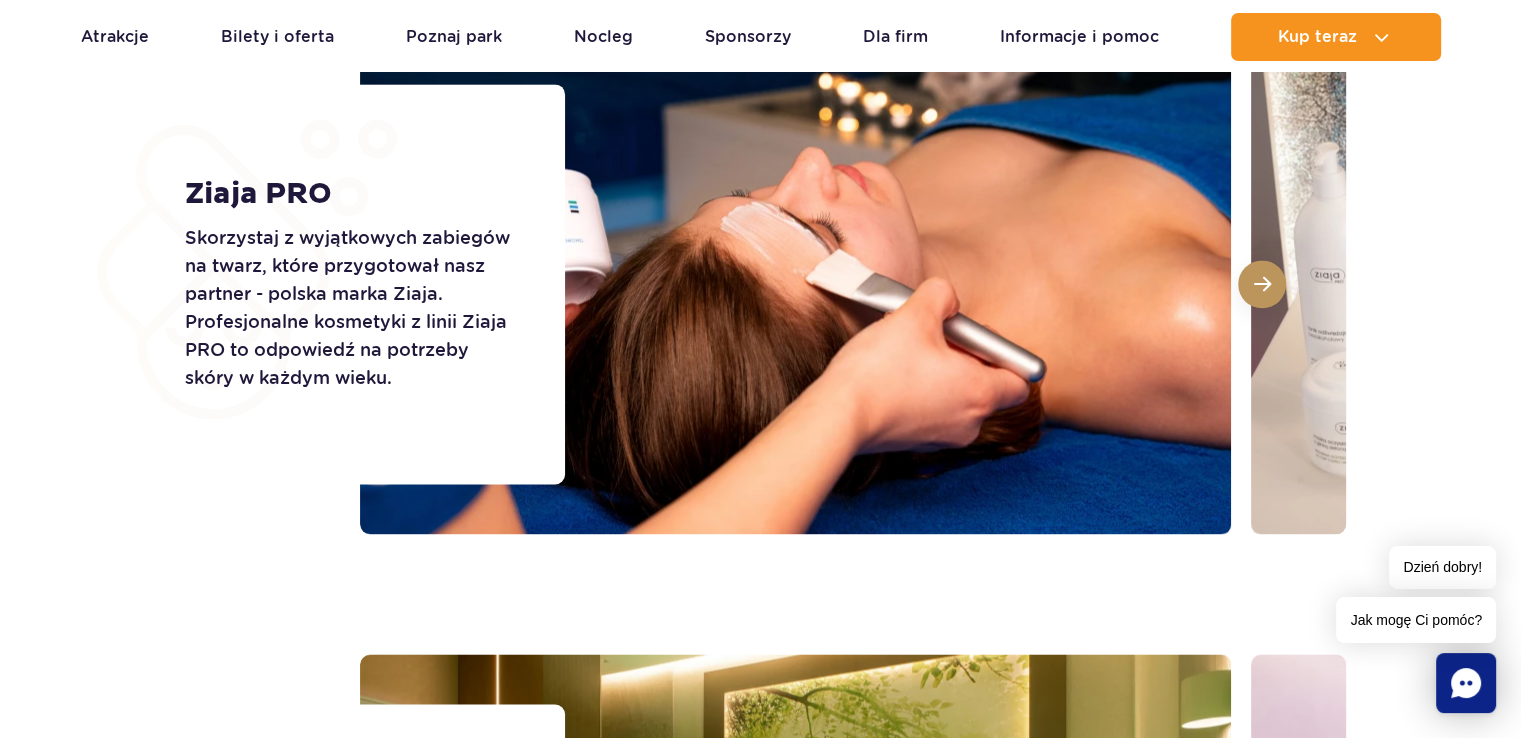 click at bounding box center (1262, 284) 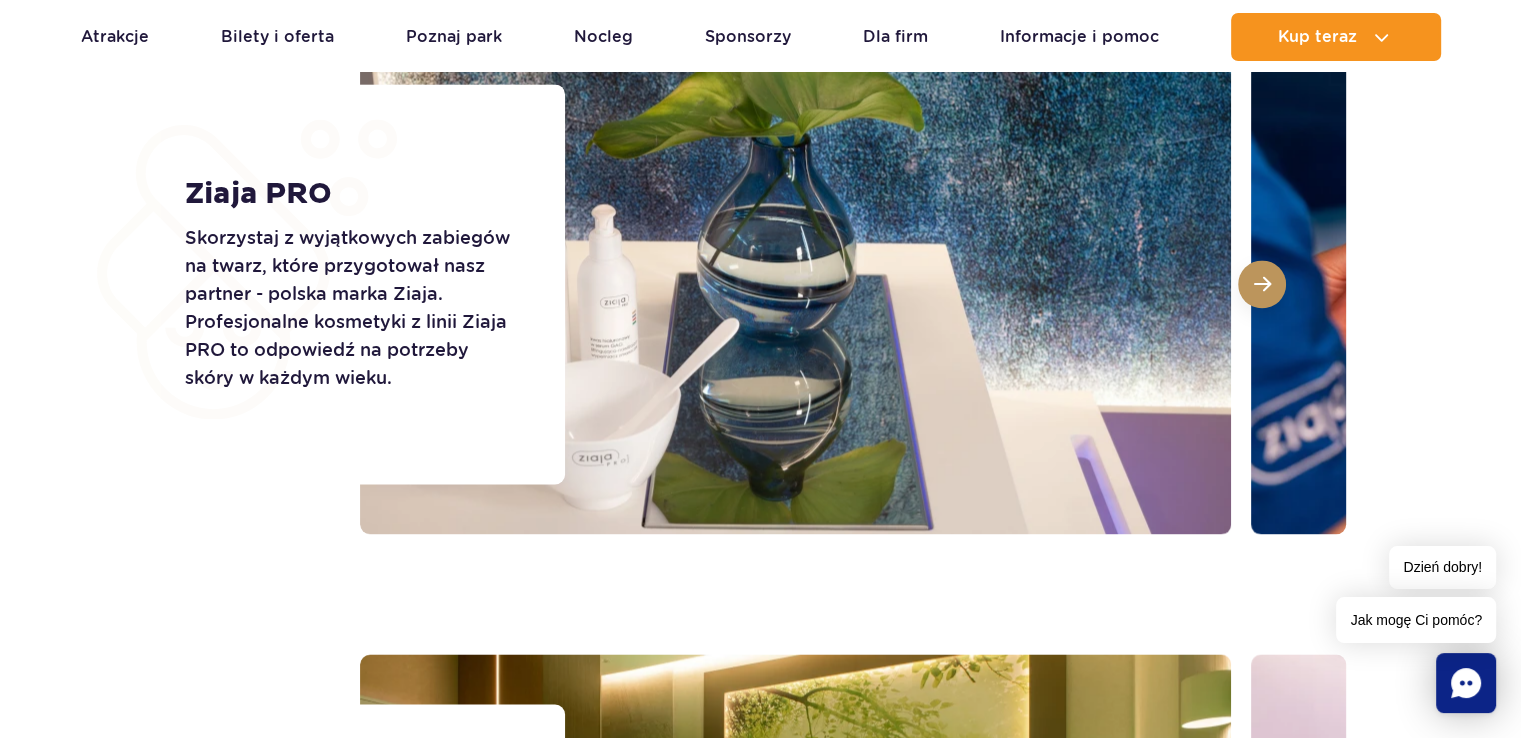 click at bounding box center [1262, 284] 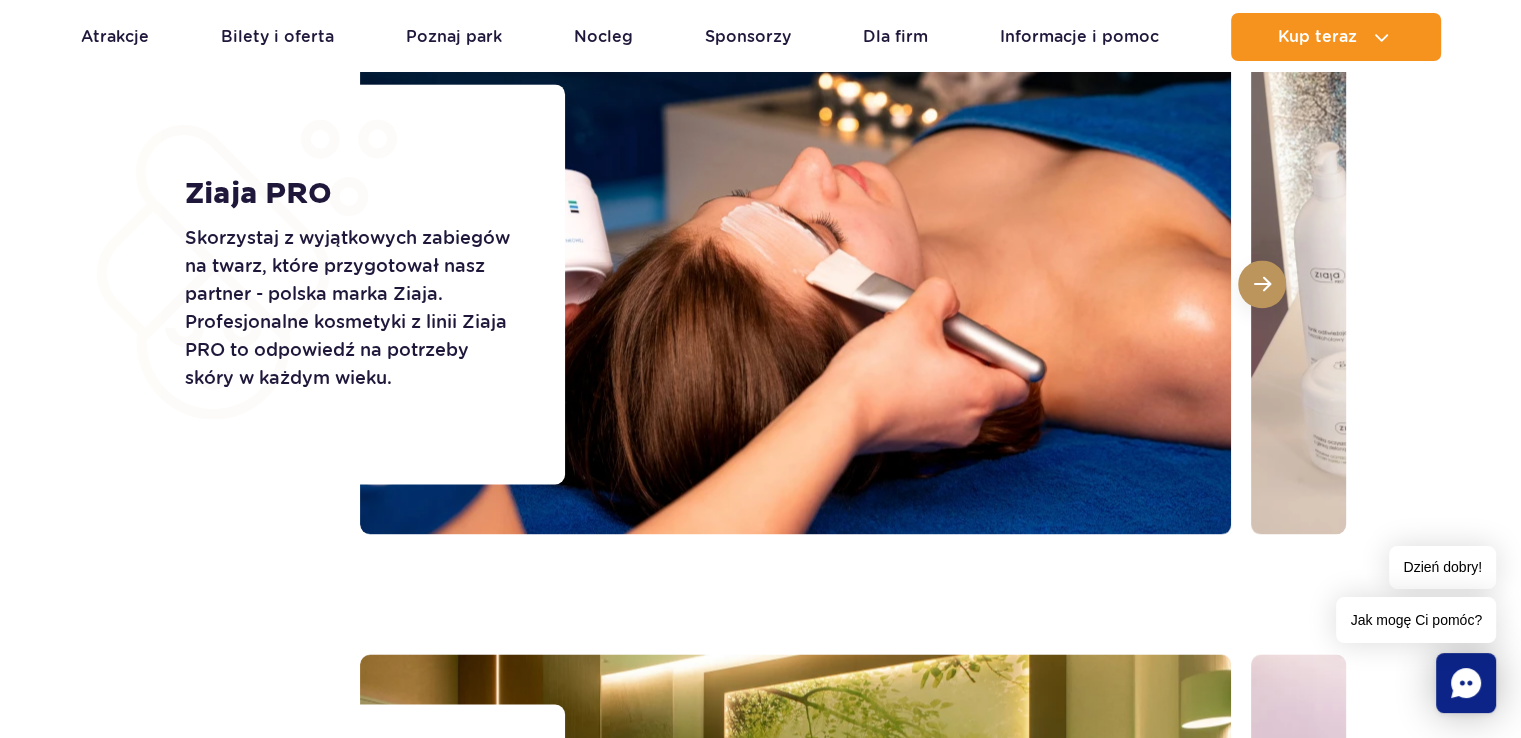 click at bounding box center [1262, 284] 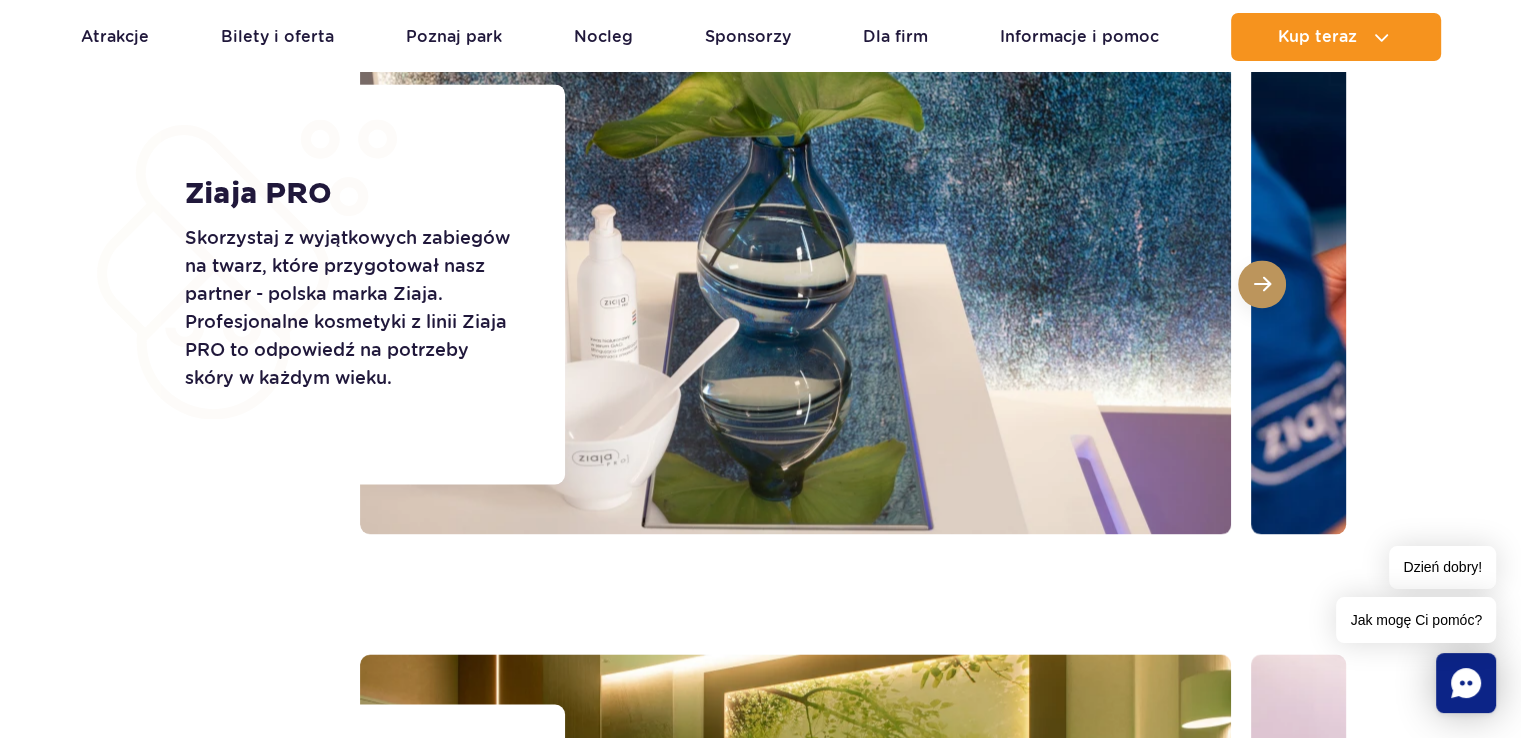 click at bounding box center (1262, 284) 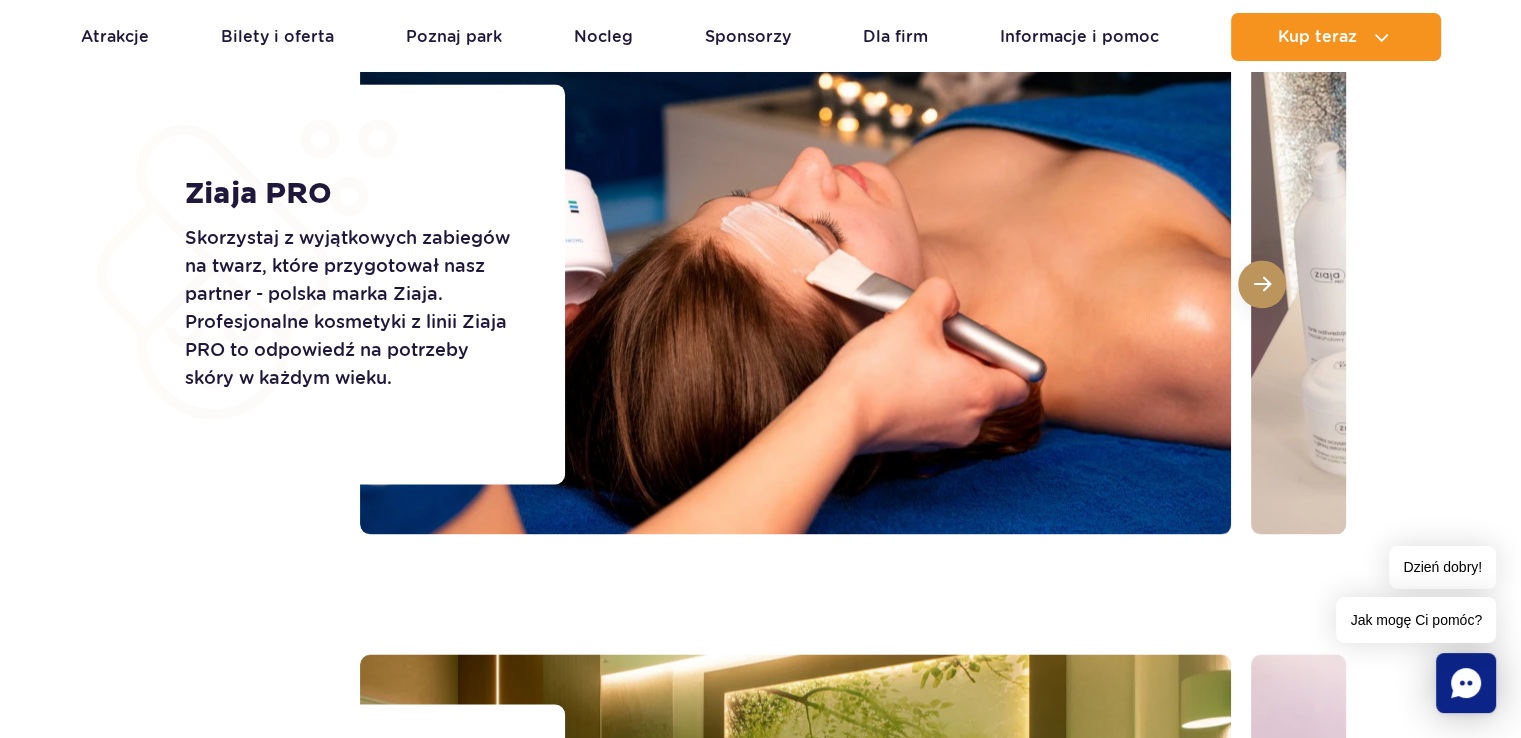 click at bounding box center [1262, 284] 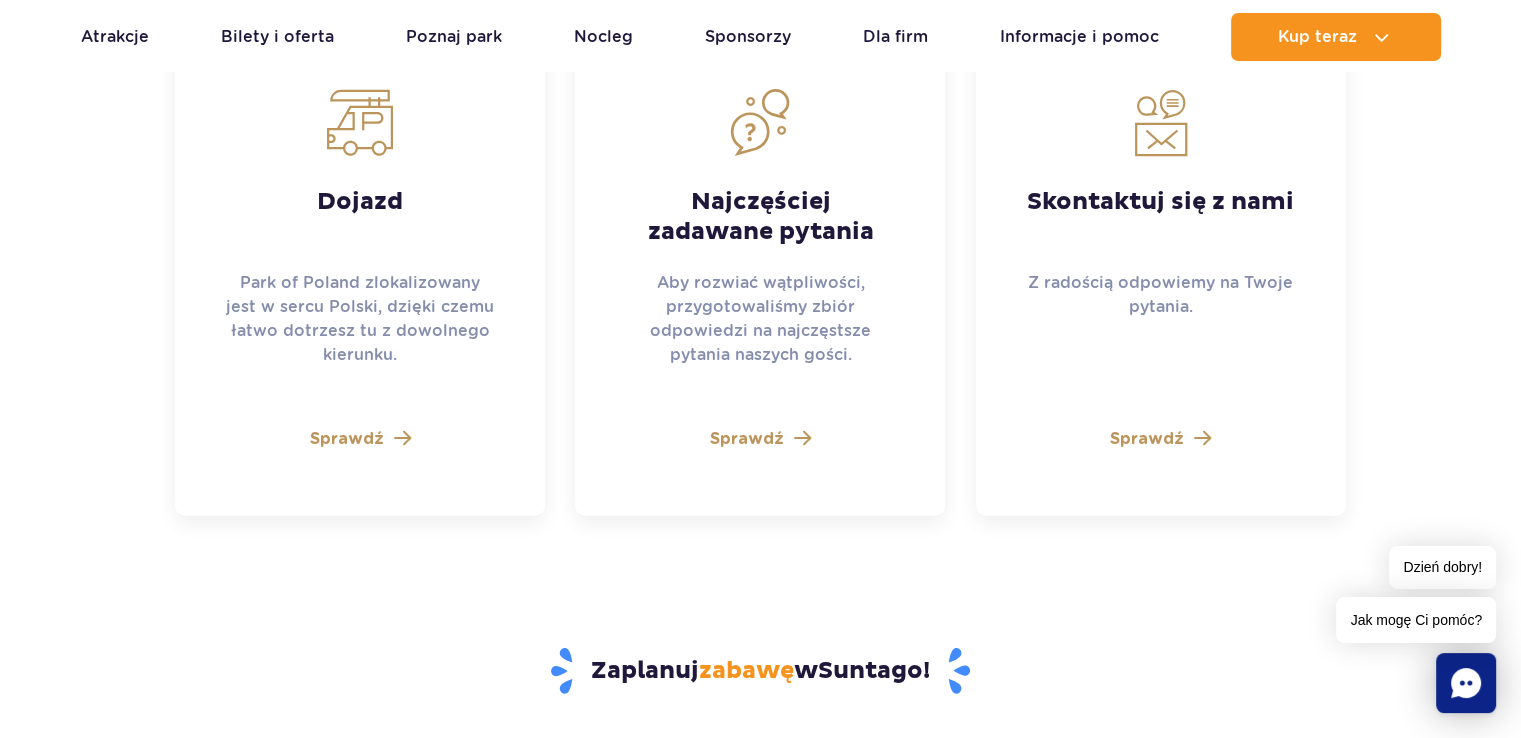 scroll, scrollTop: 5582, scrollLeft: 0, axis: vertical 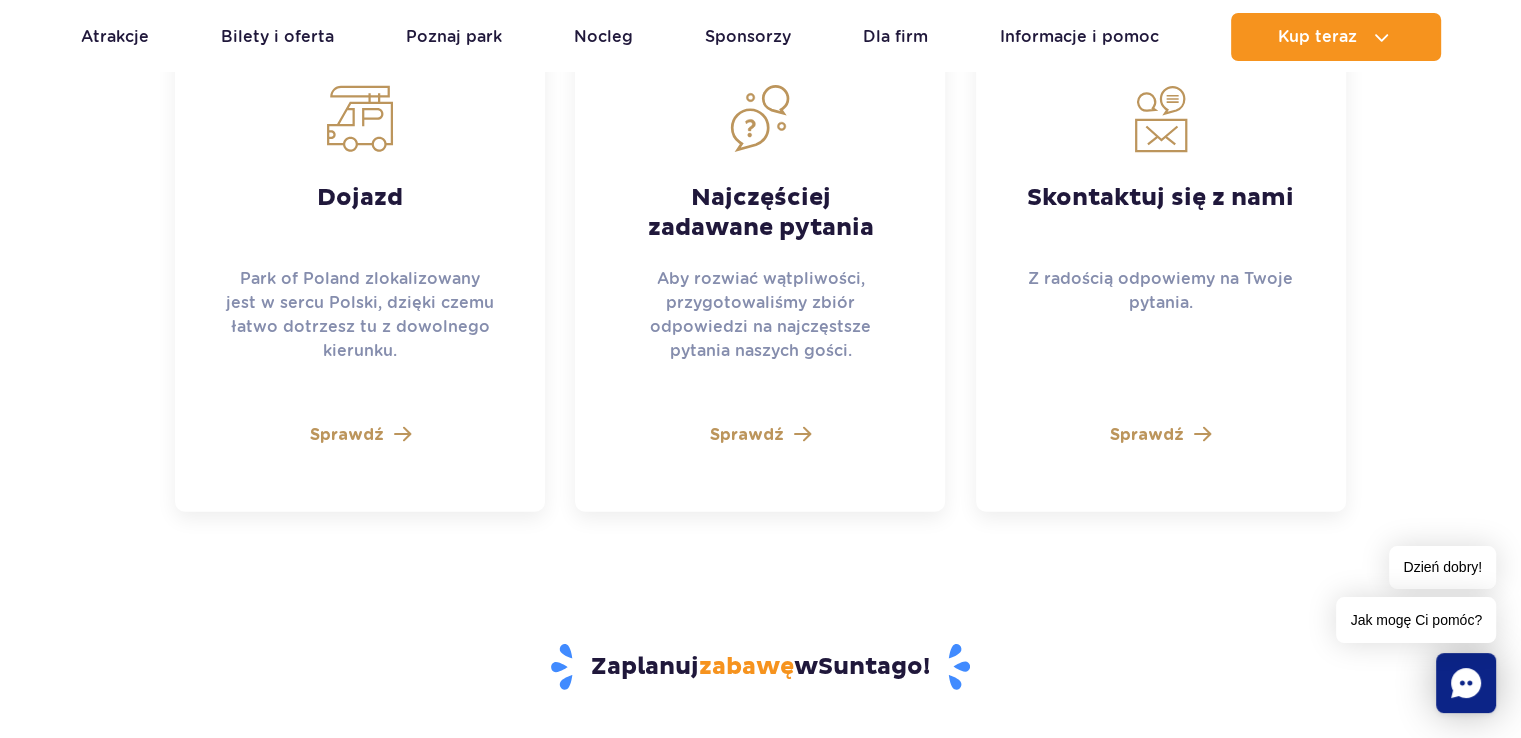 click on "Sprawdź" at bounding box center [347, 435] 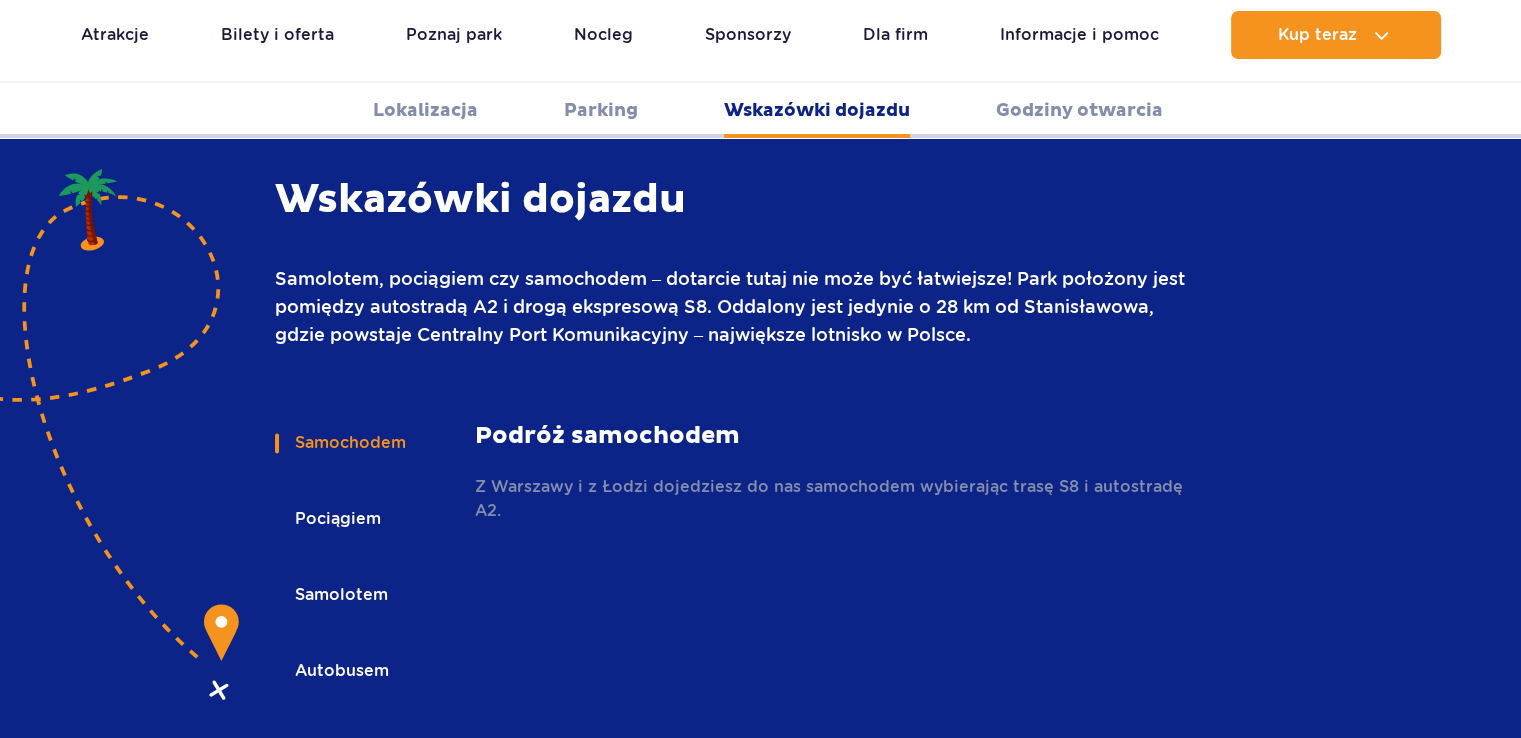 scroll, scrollTop: 2707, scrollLeft: 0, axis: vertical 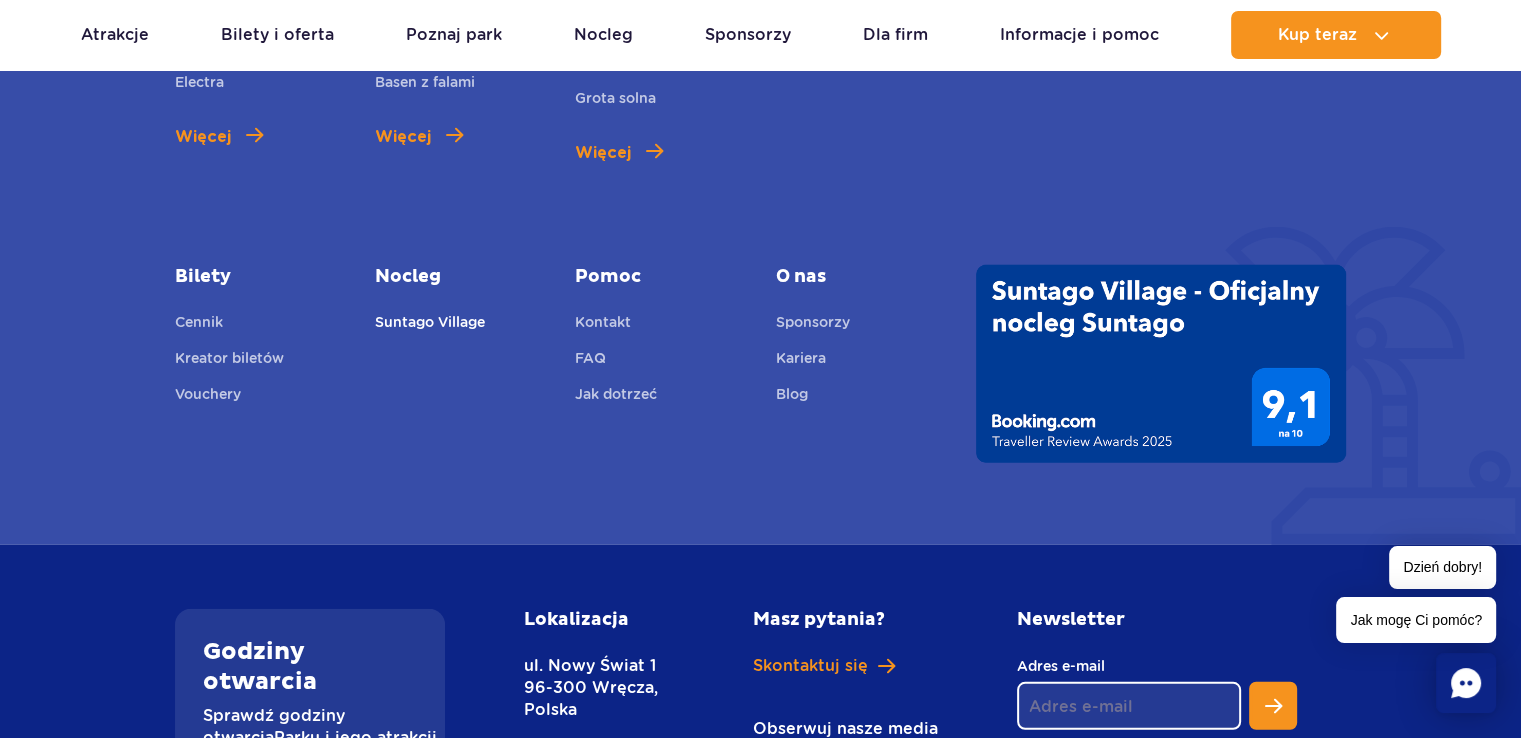 click on "Suntago Village" at bounding box center (430, 325) 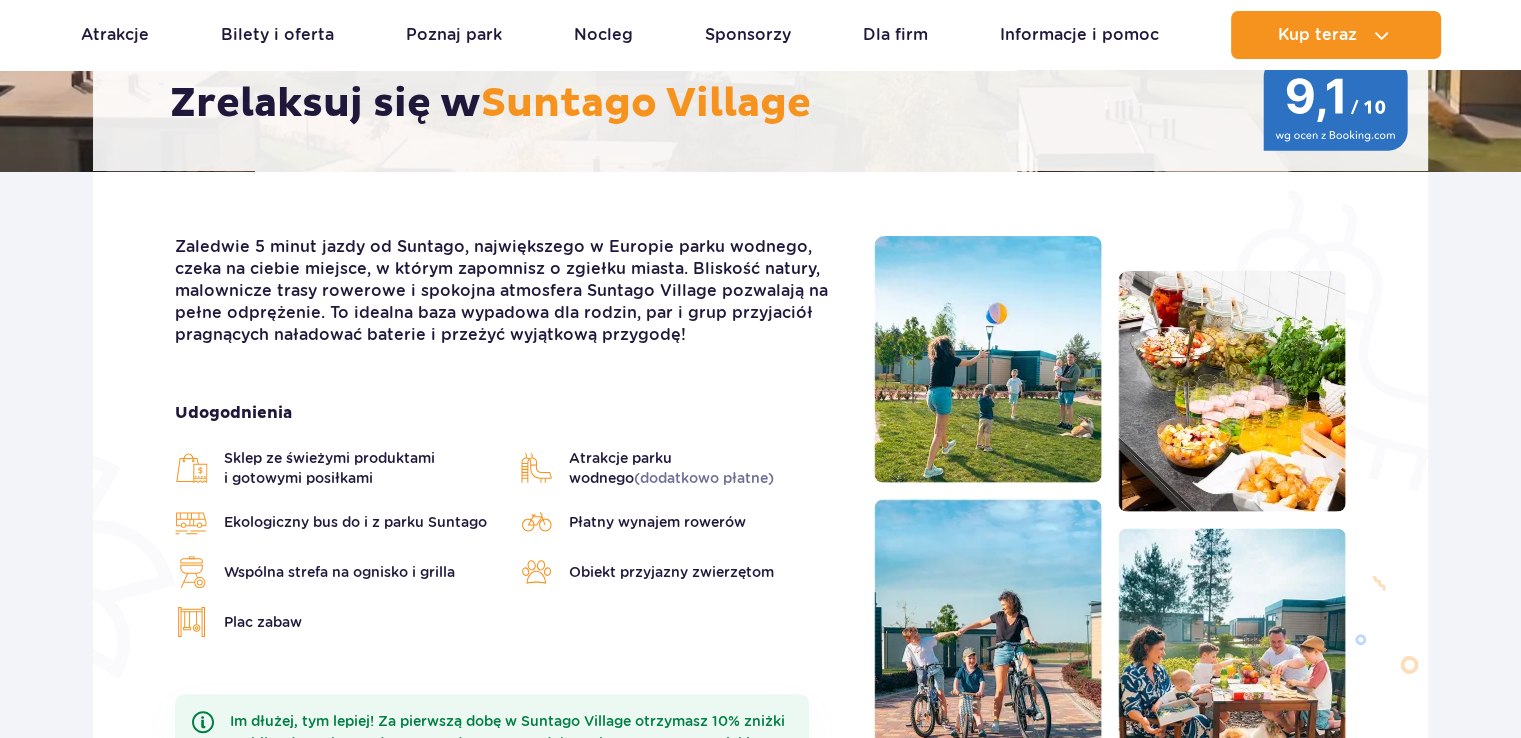 scroll, scrollTop: 407, scrollLeft: 0, axis: vertical 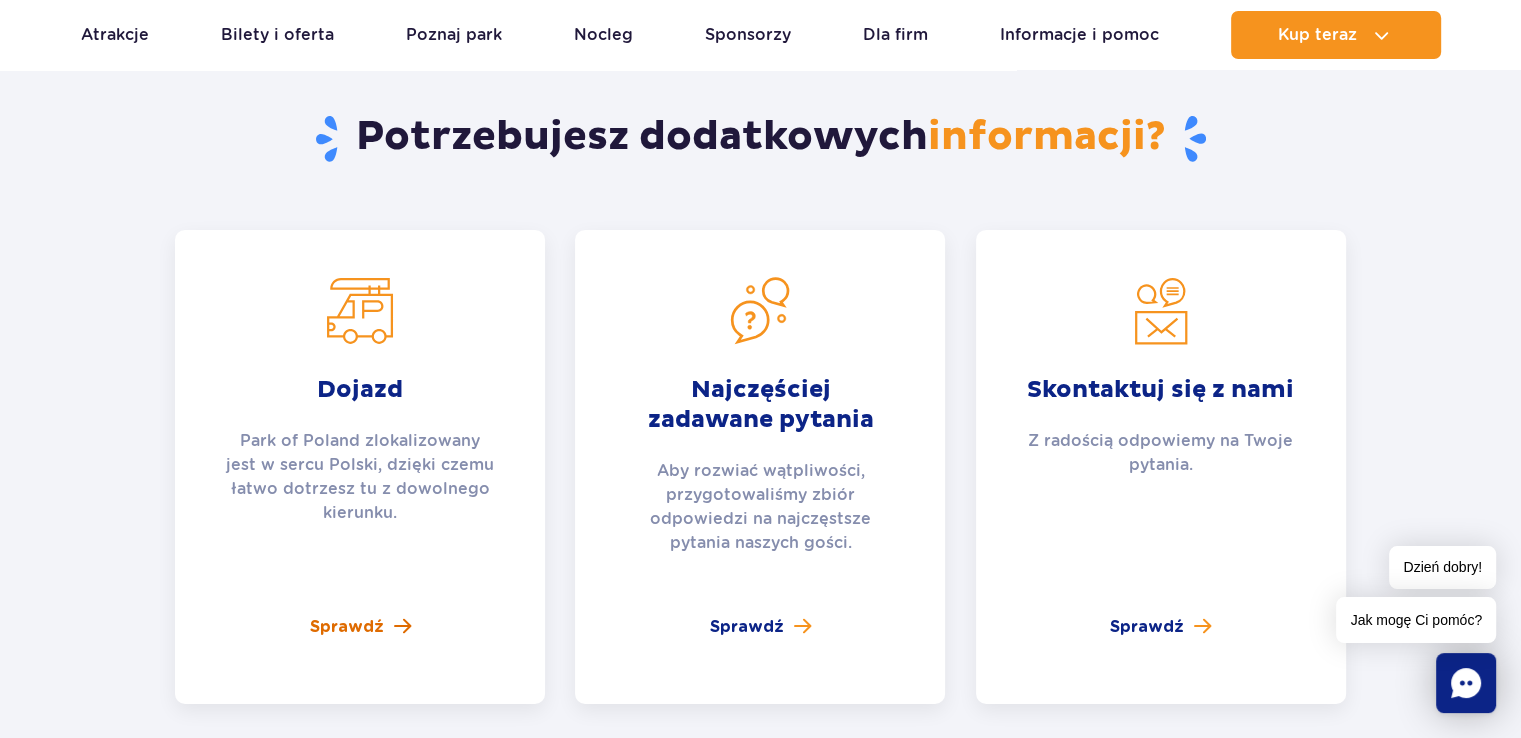 click on "Sprawdź" at bounding box center [347, 627] 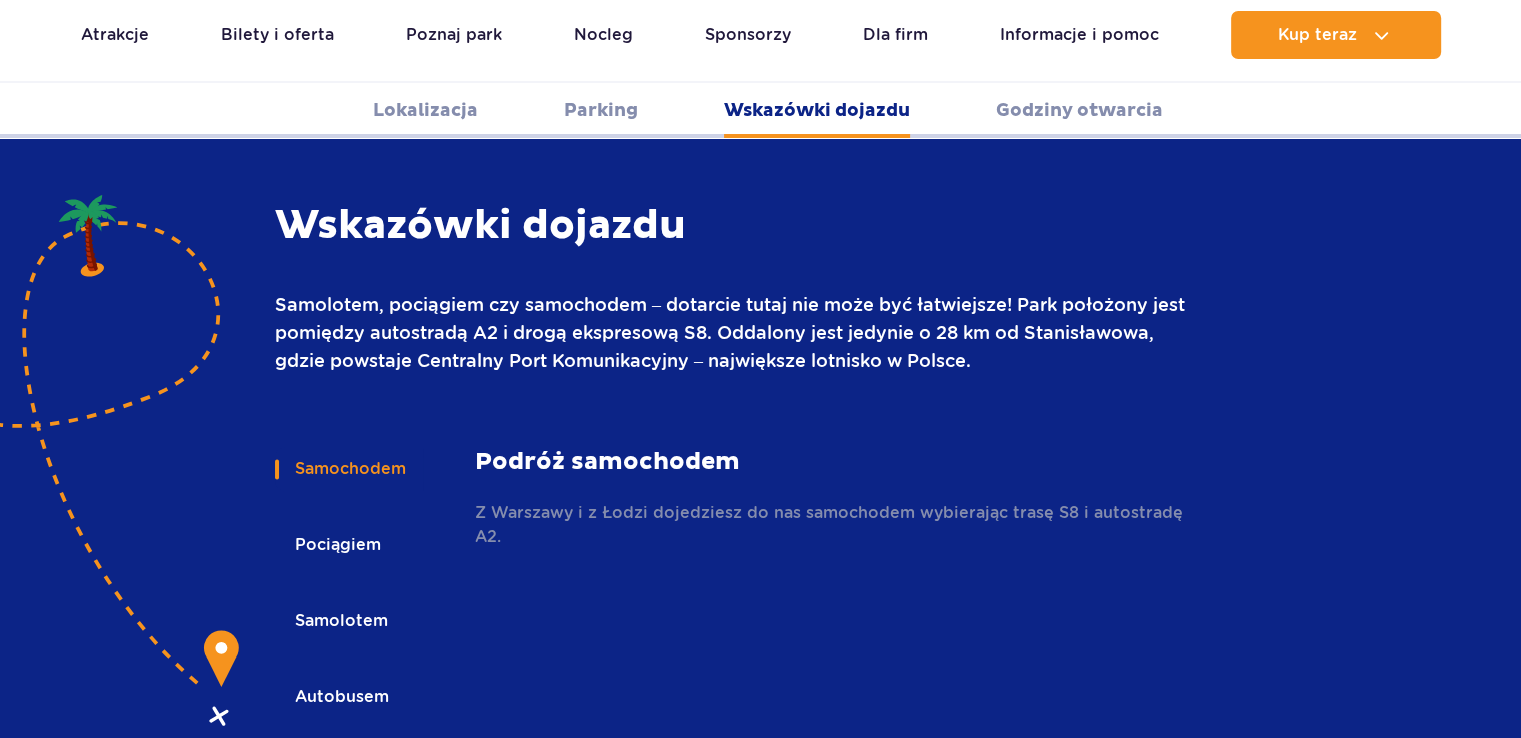 scroll, scrollTop: 2660, scrollLeft: 0, axis: vertical 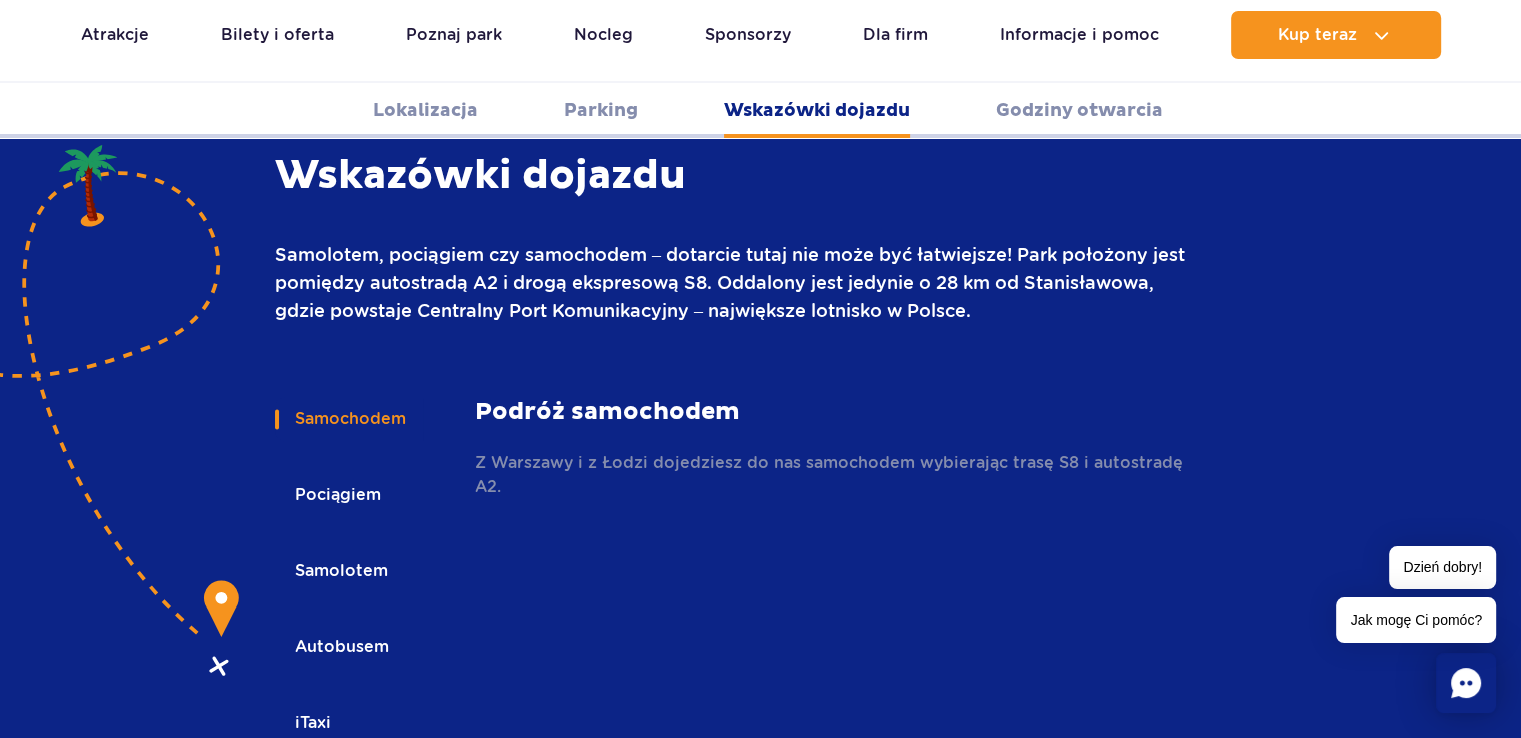 click on "Samochodem" at bounding box center [349, 419] 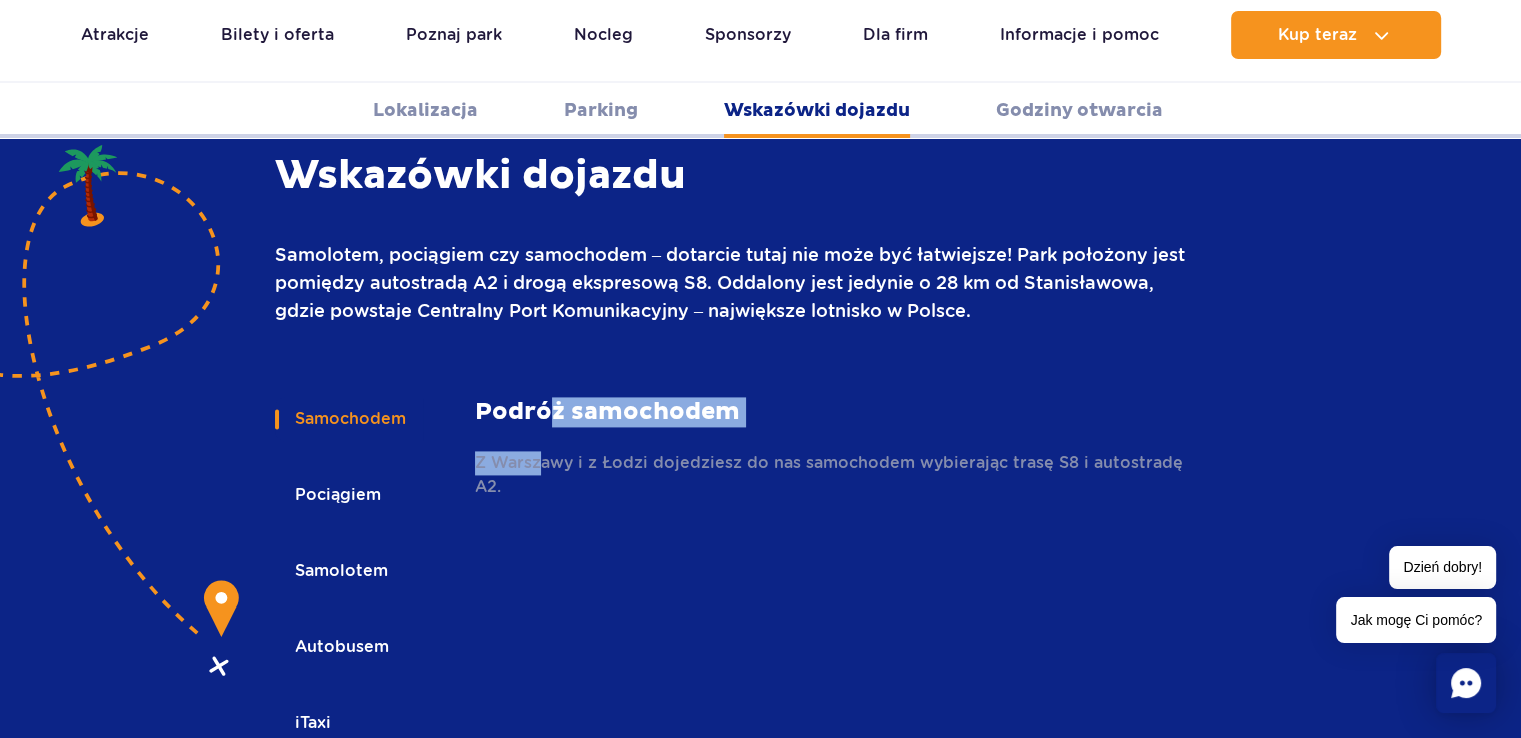 drag, startPoint x: 548, startPoint y: 385, endPoint x: 538, endPoint y: 421, distance: 37.363083 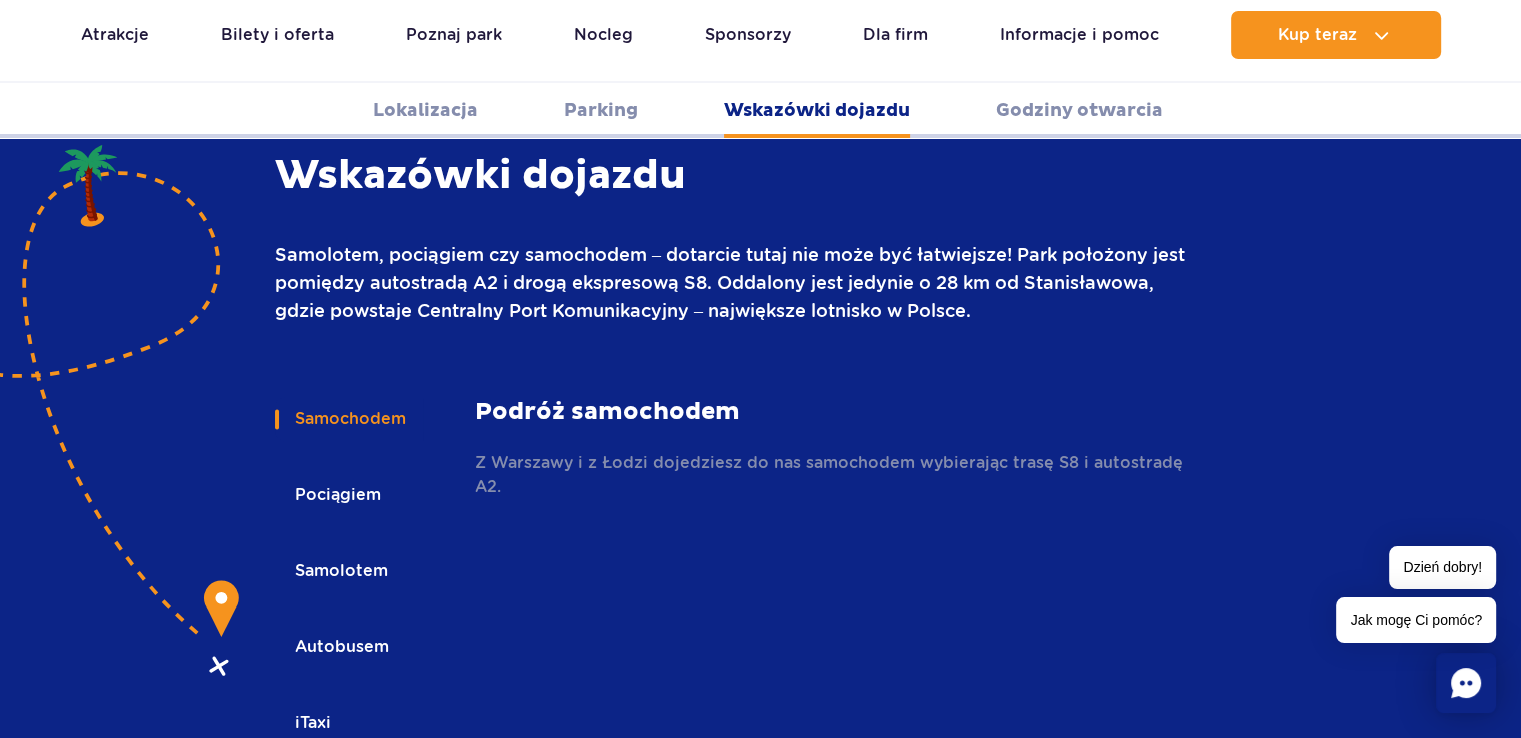 click on "Z Warszawy i z Łodzi dojedziesz do nas samochodem wybierając trasę S8 i autostradę A2." at bounding box center (835, 475) 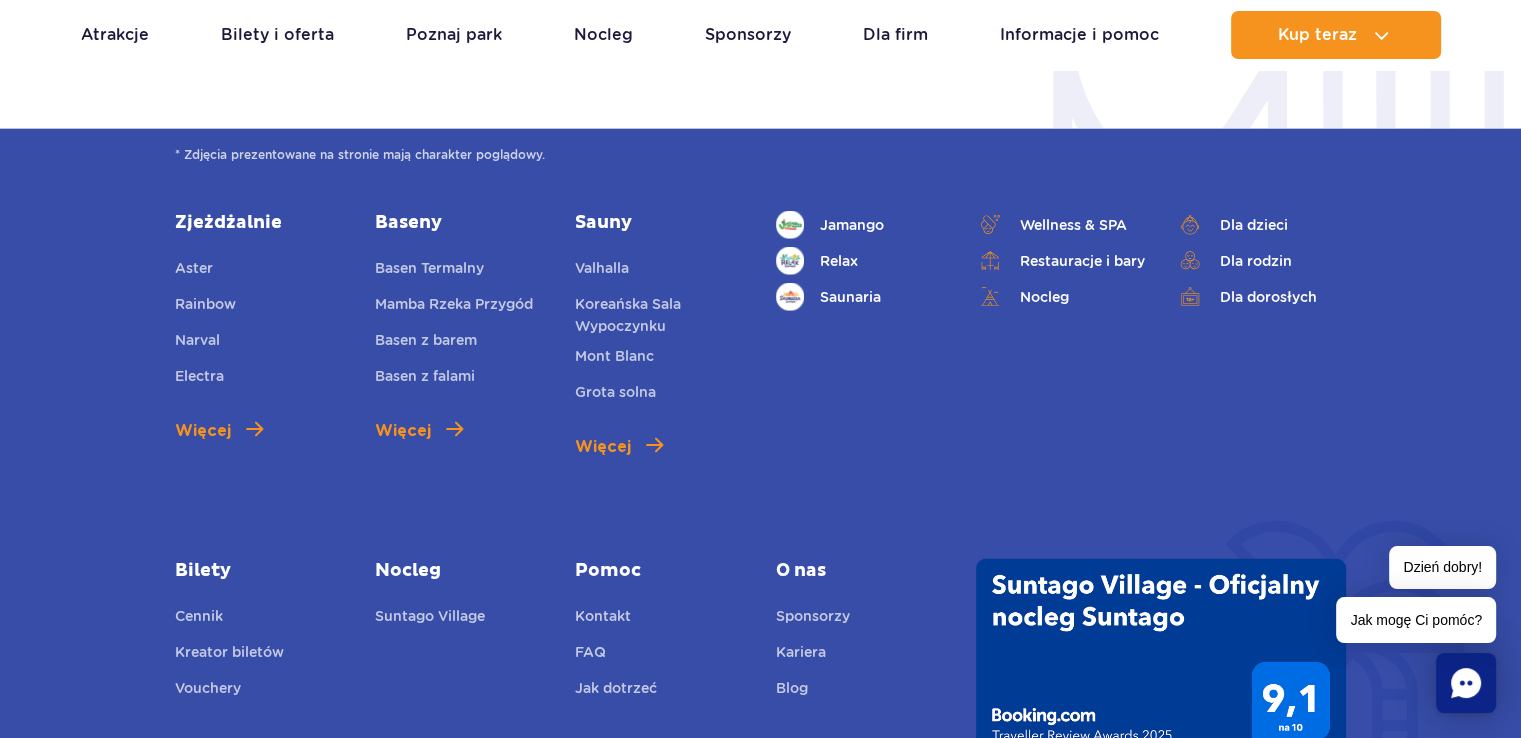 scroll, scrollTop: 4971, scrollLeft: 0, axis: vertical 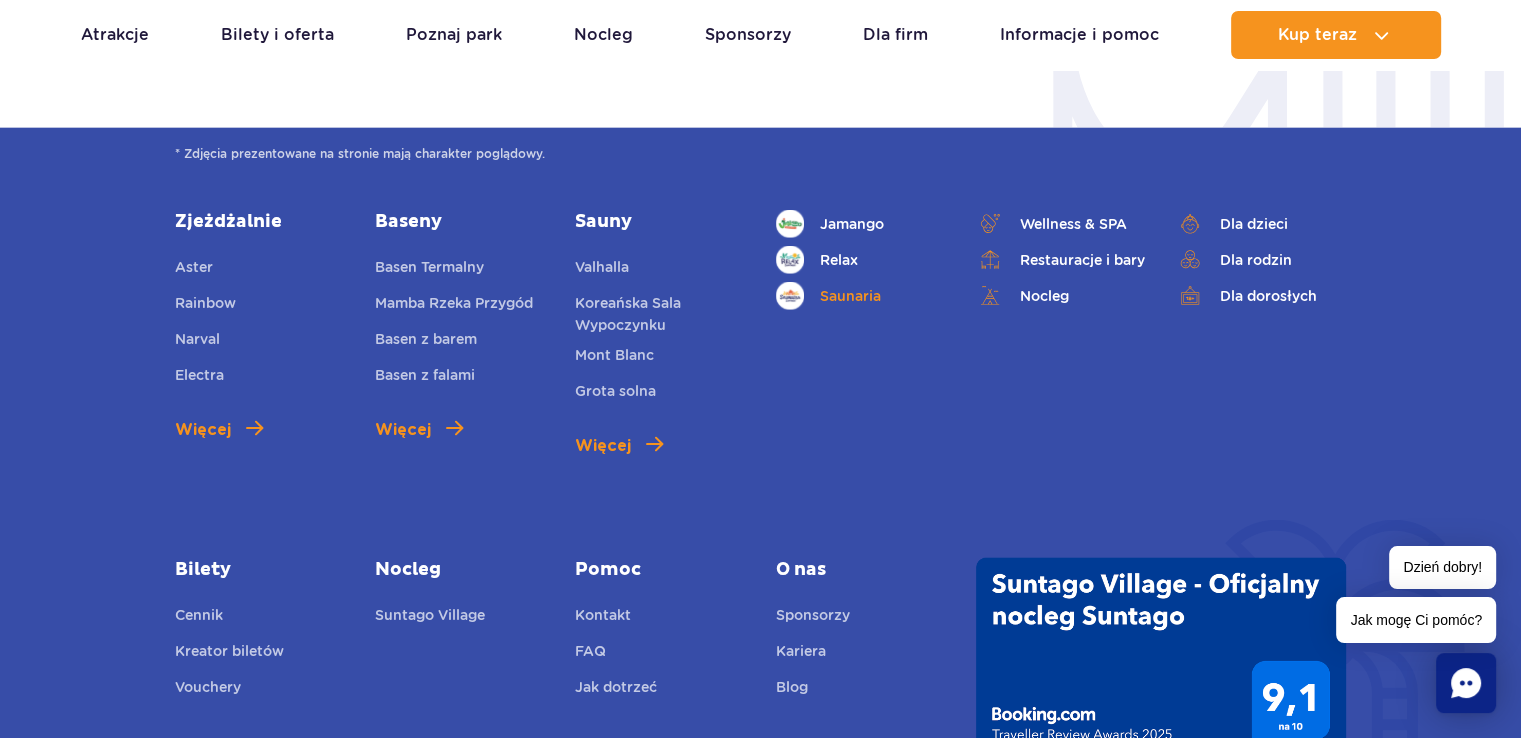 click on "Saunaria" at bounding box center [861, 296] 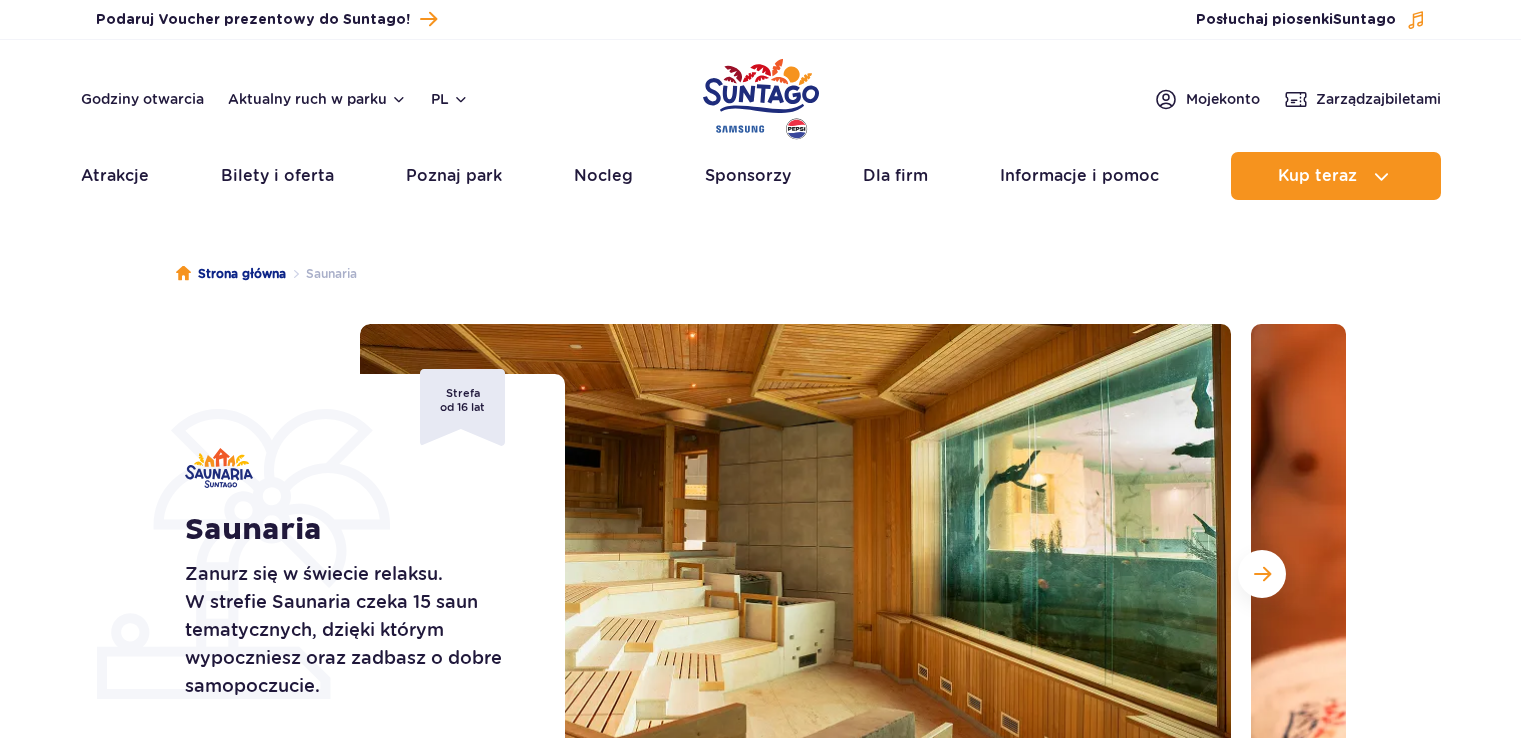 scroll, scrollTop: 0, scrollLeft: 0, axis: both 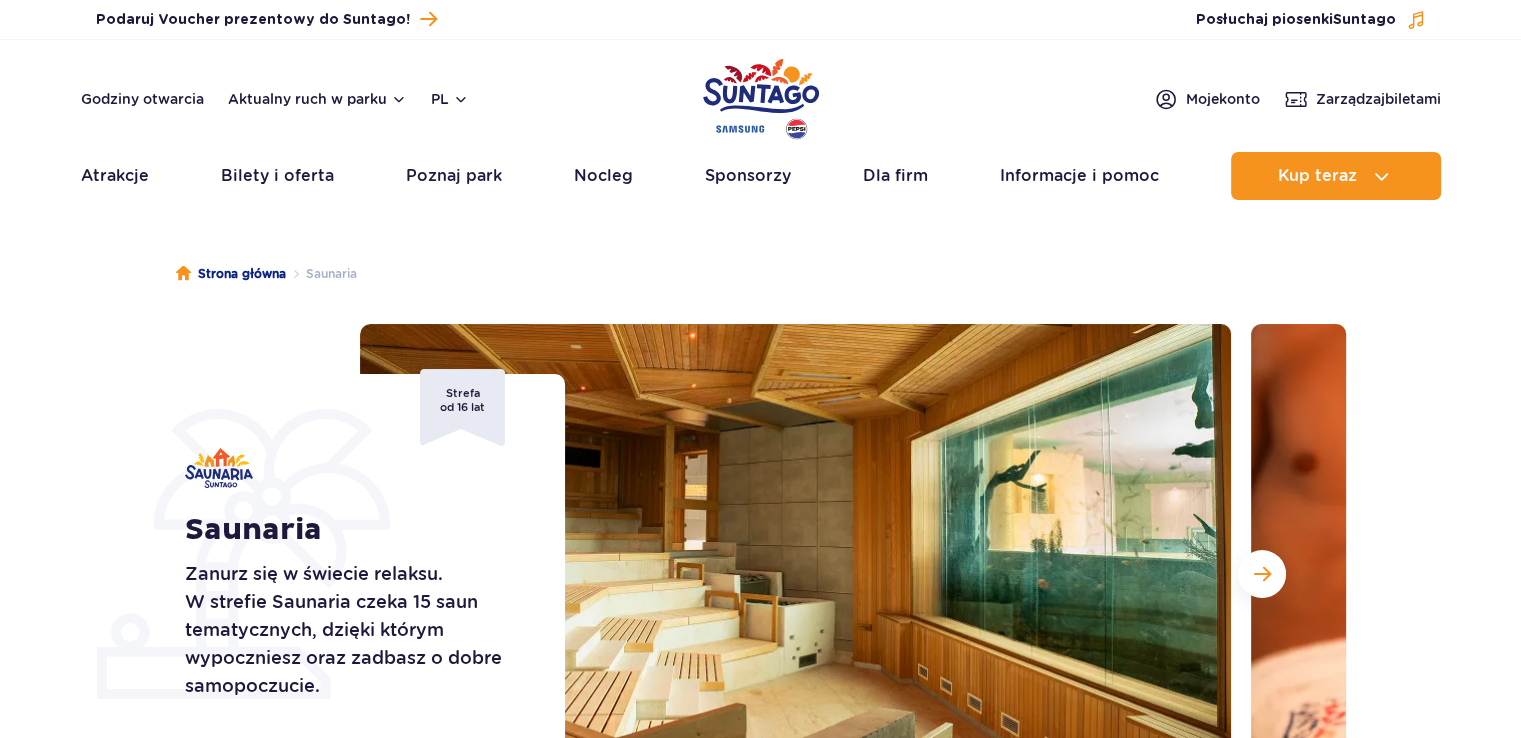 click on "Strona główna
Saunaria" at bounding box center [761, 274] 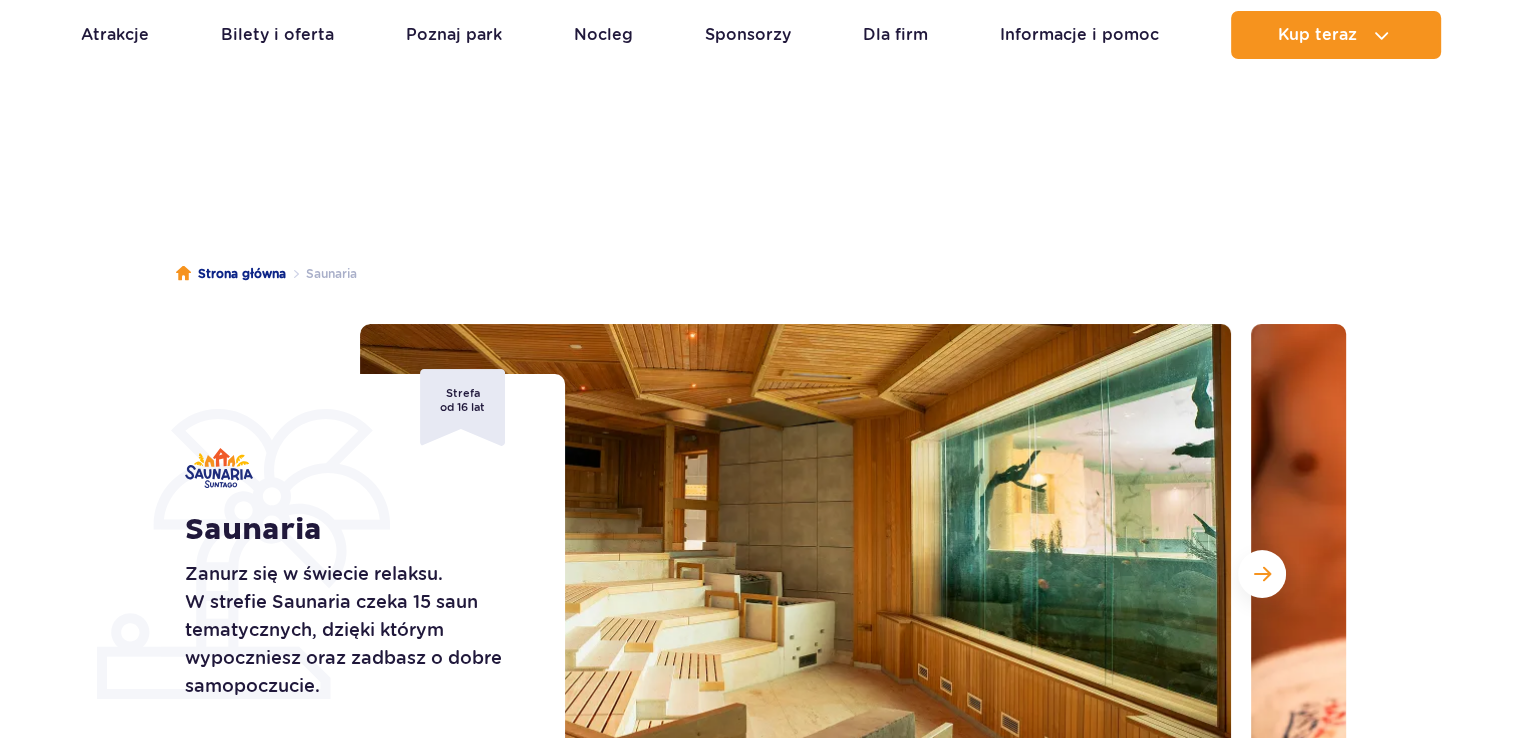 scroll, scrollTop: 197, scrollLeft: 0, axis: vertical 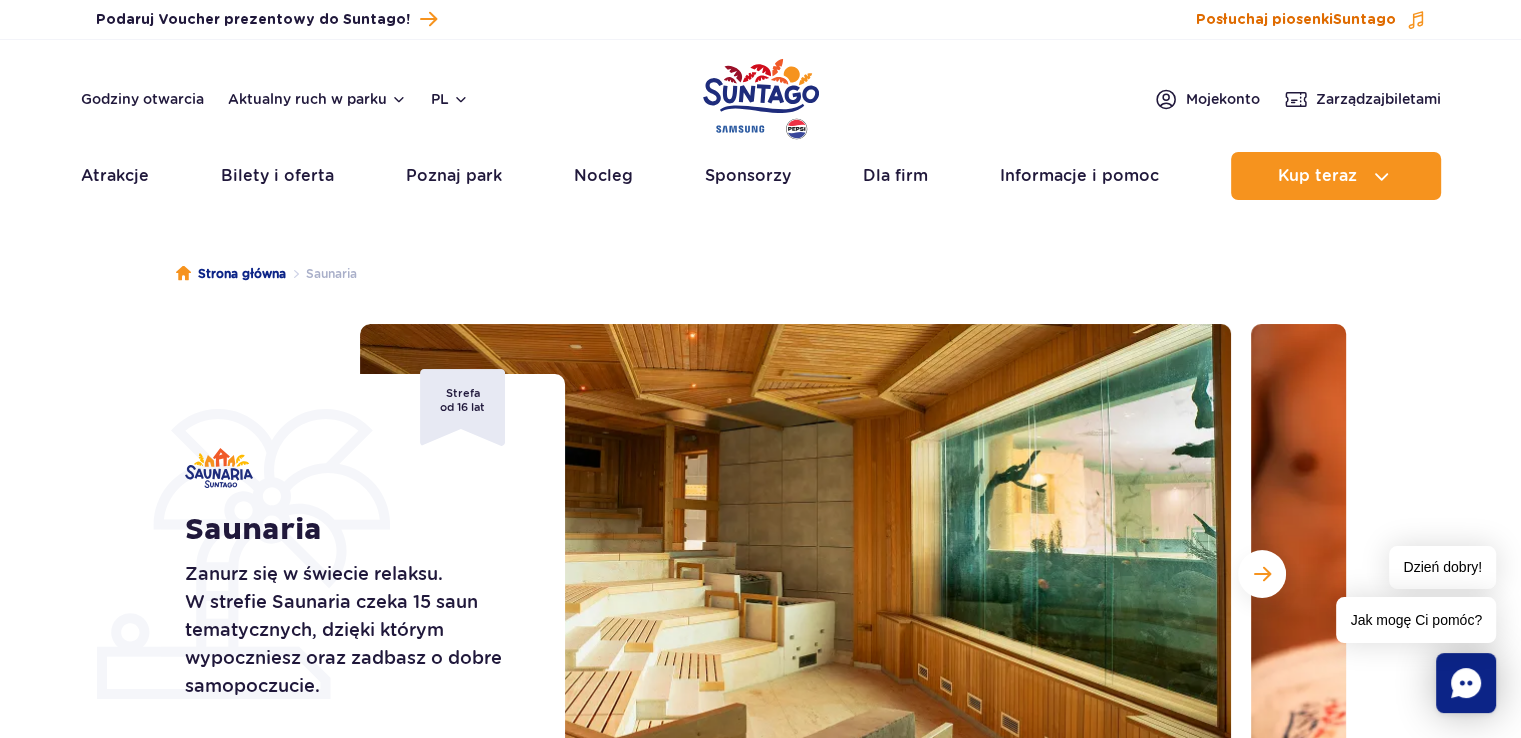 click on "Posłuchaj piosenki  Suntago" at bounding box center [1296, 20] 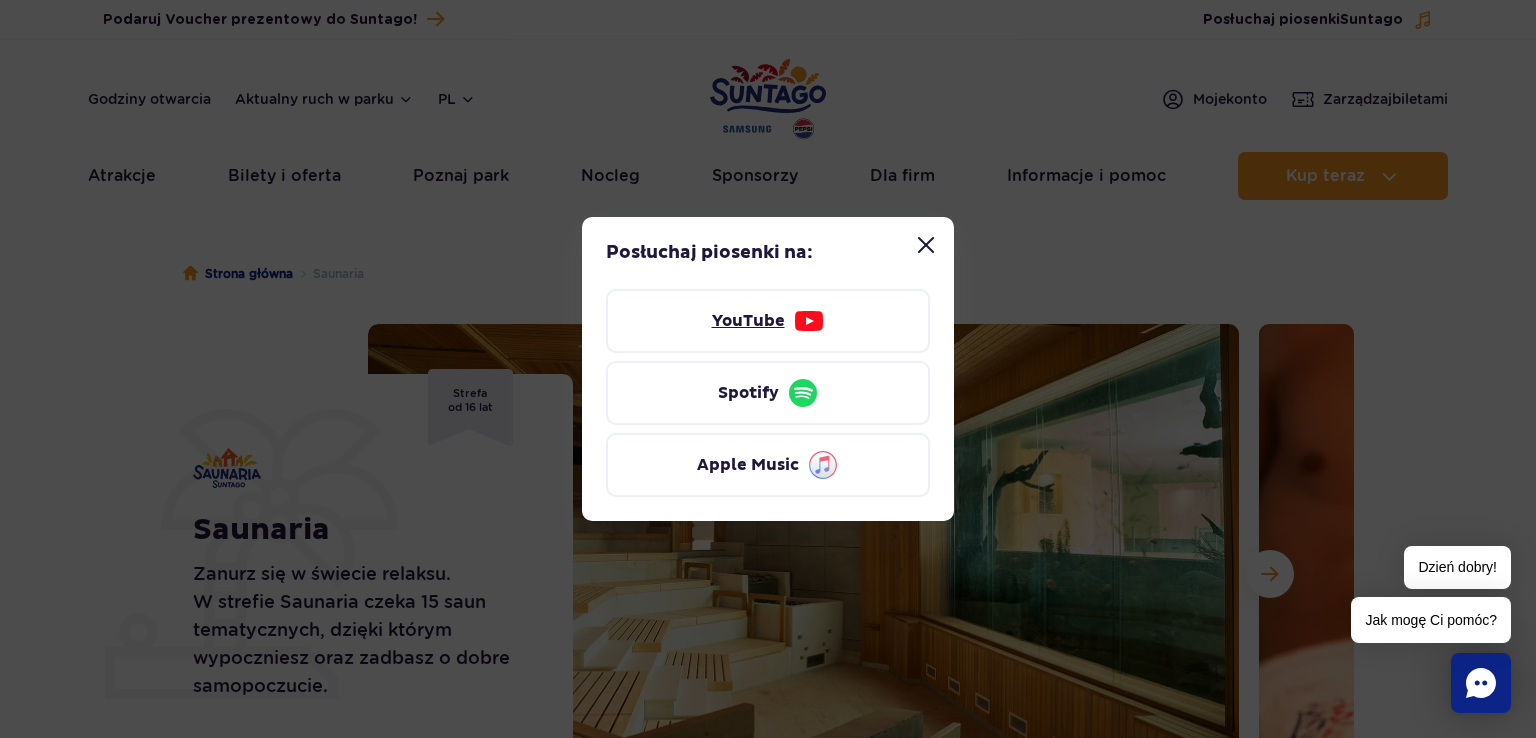 click on "YouTube" at bounding box center [768, 321] 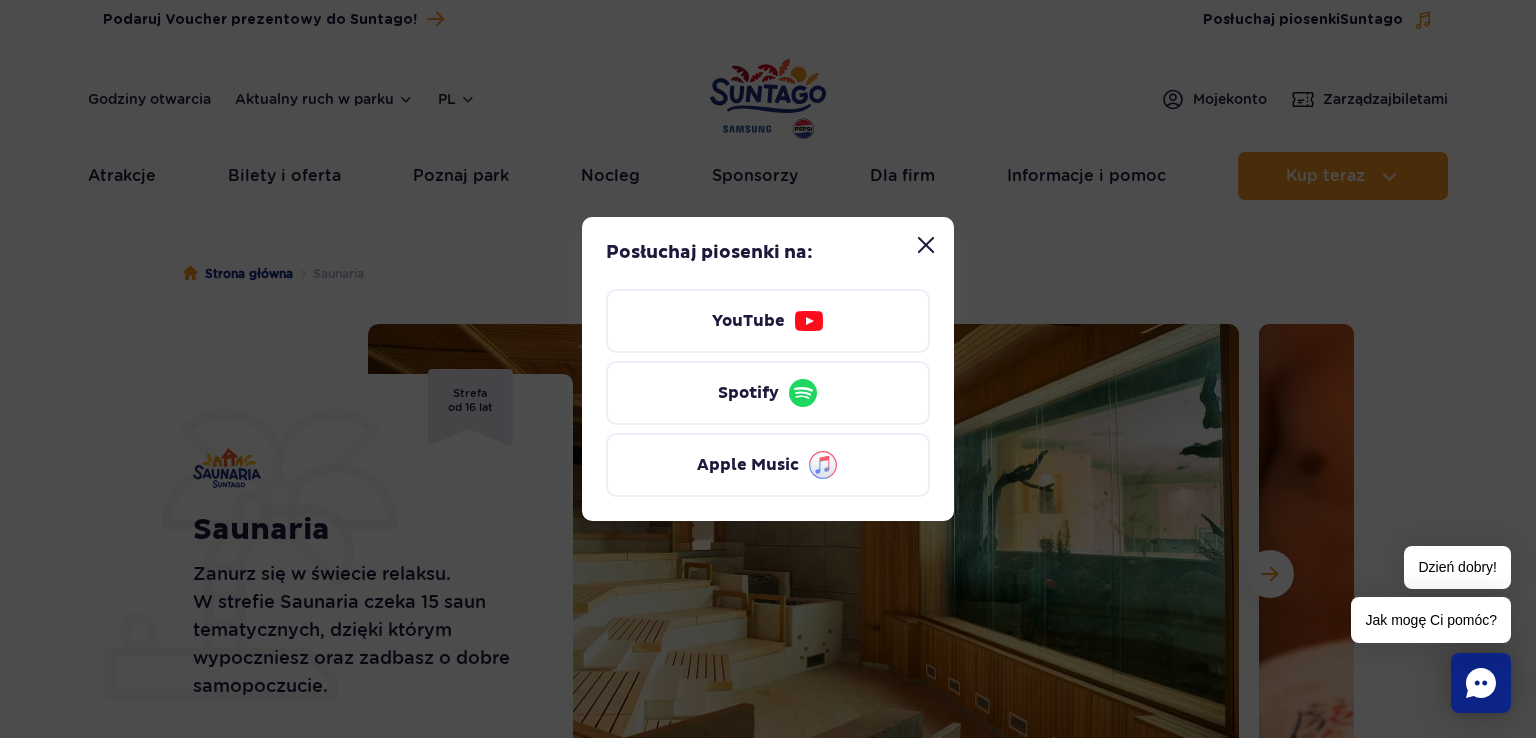 click at bounding box center [926, 245] 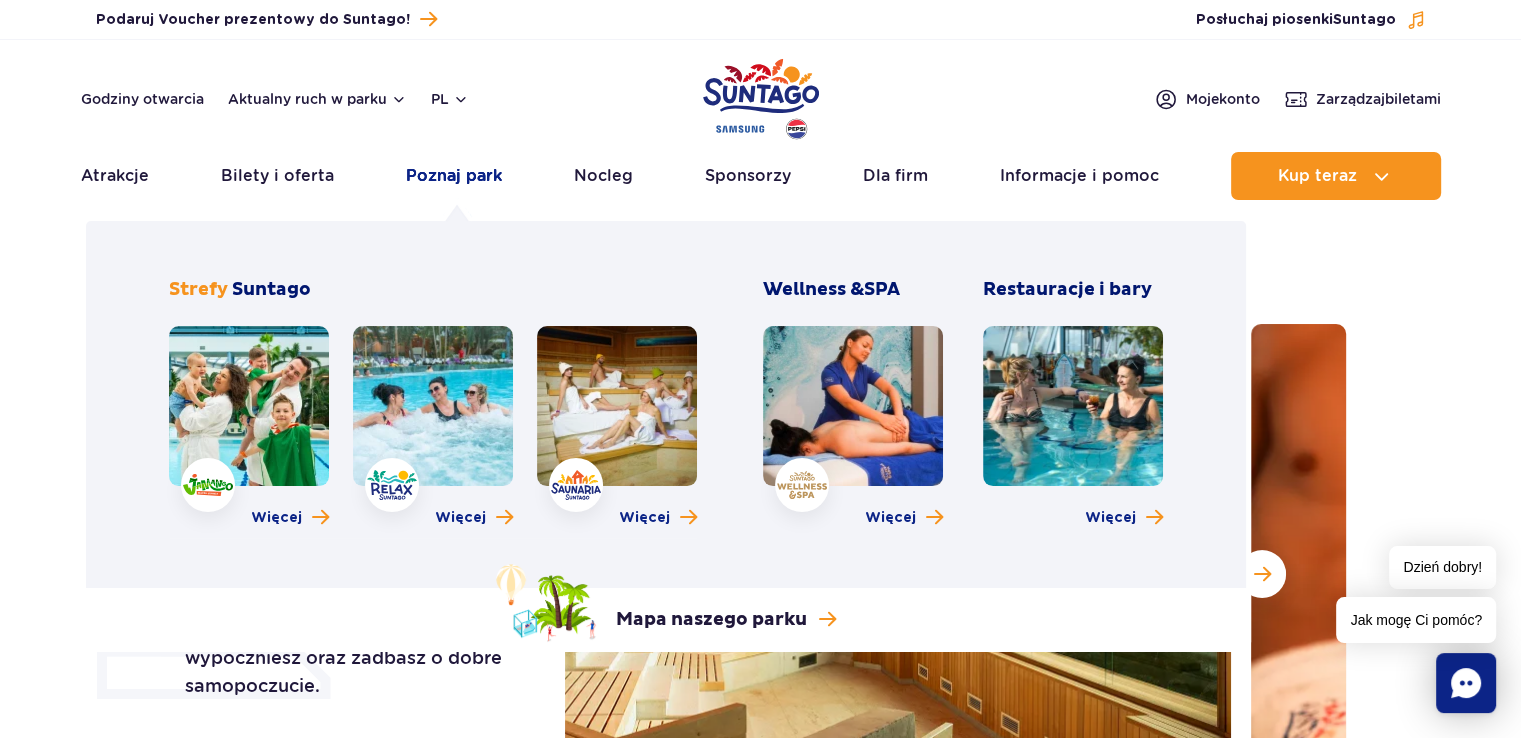 click on "Poznaj park" at bounding box center [454, 176] 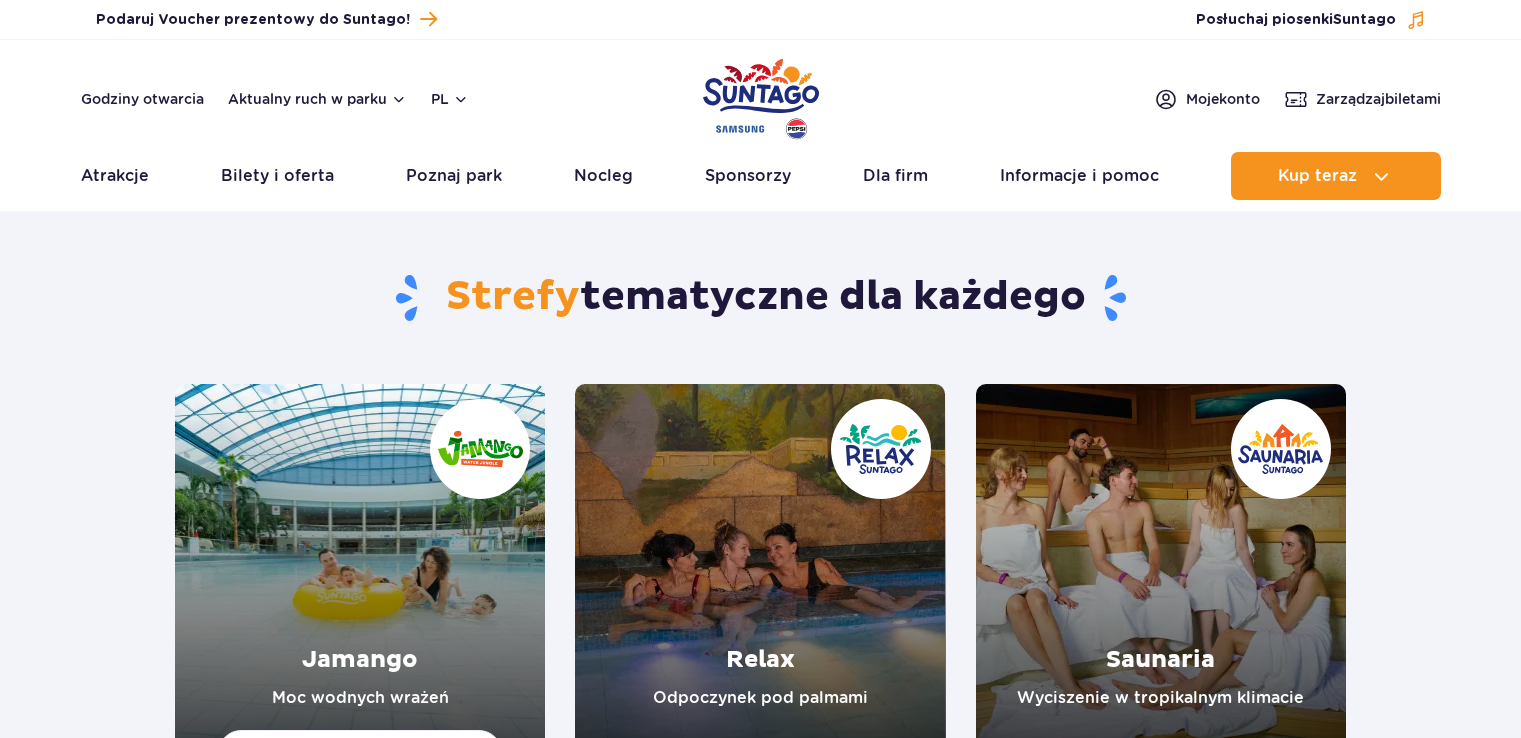 scroll, scrollTop: 0, scrollLeft: 0, axis: both 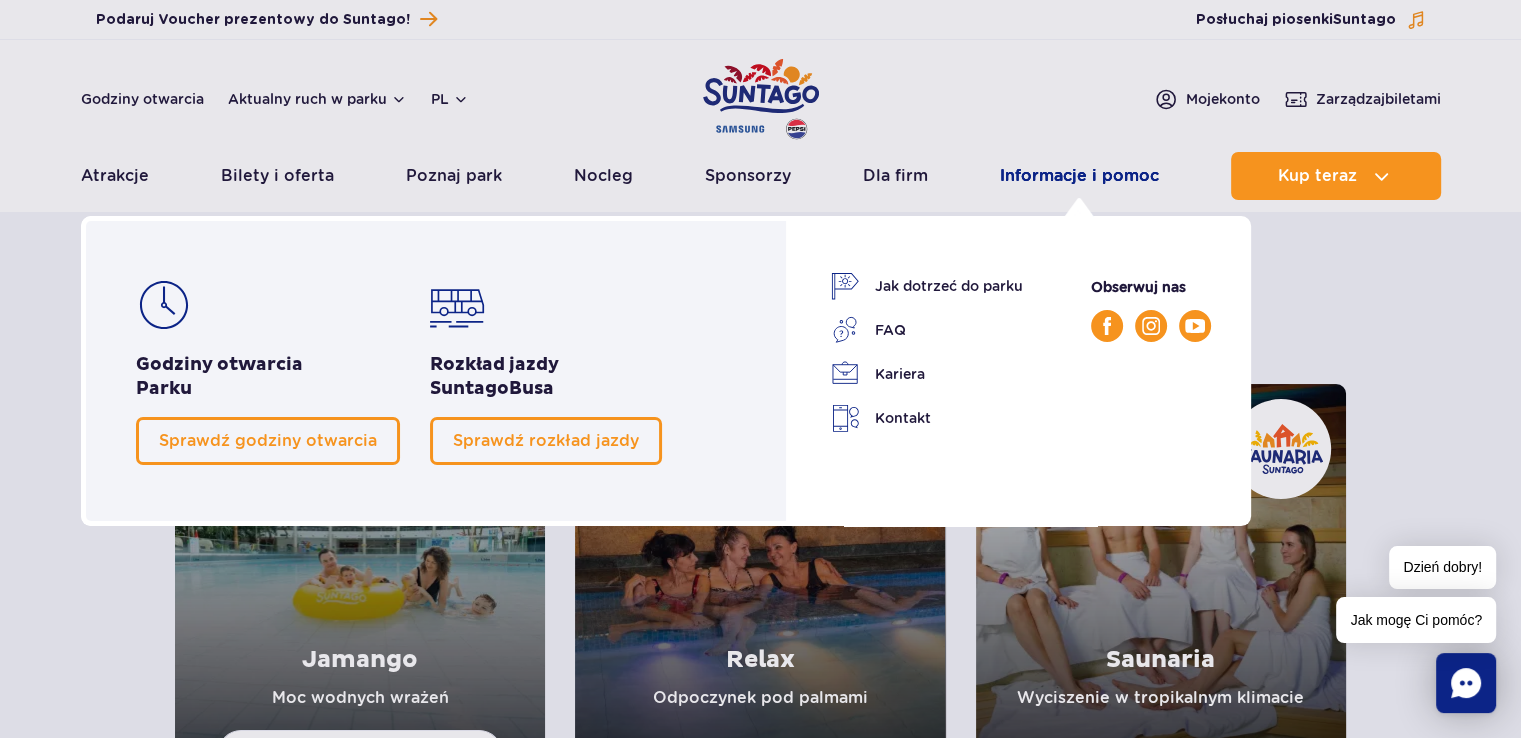 click on "Informacje i pomoc" at bounding box center (1079, 176) 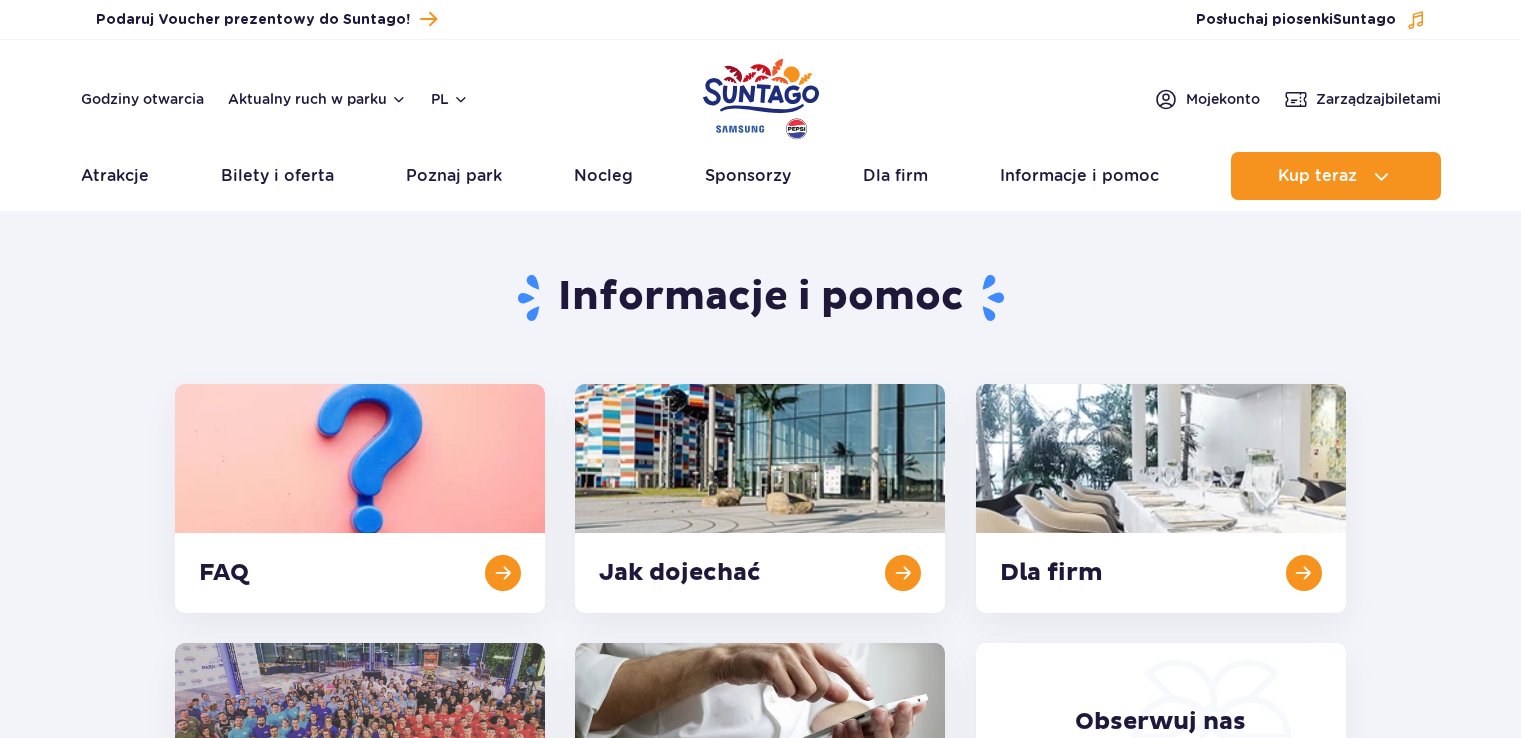 scroll, scrollTop: 0, scrollLeft: 0, axis: both 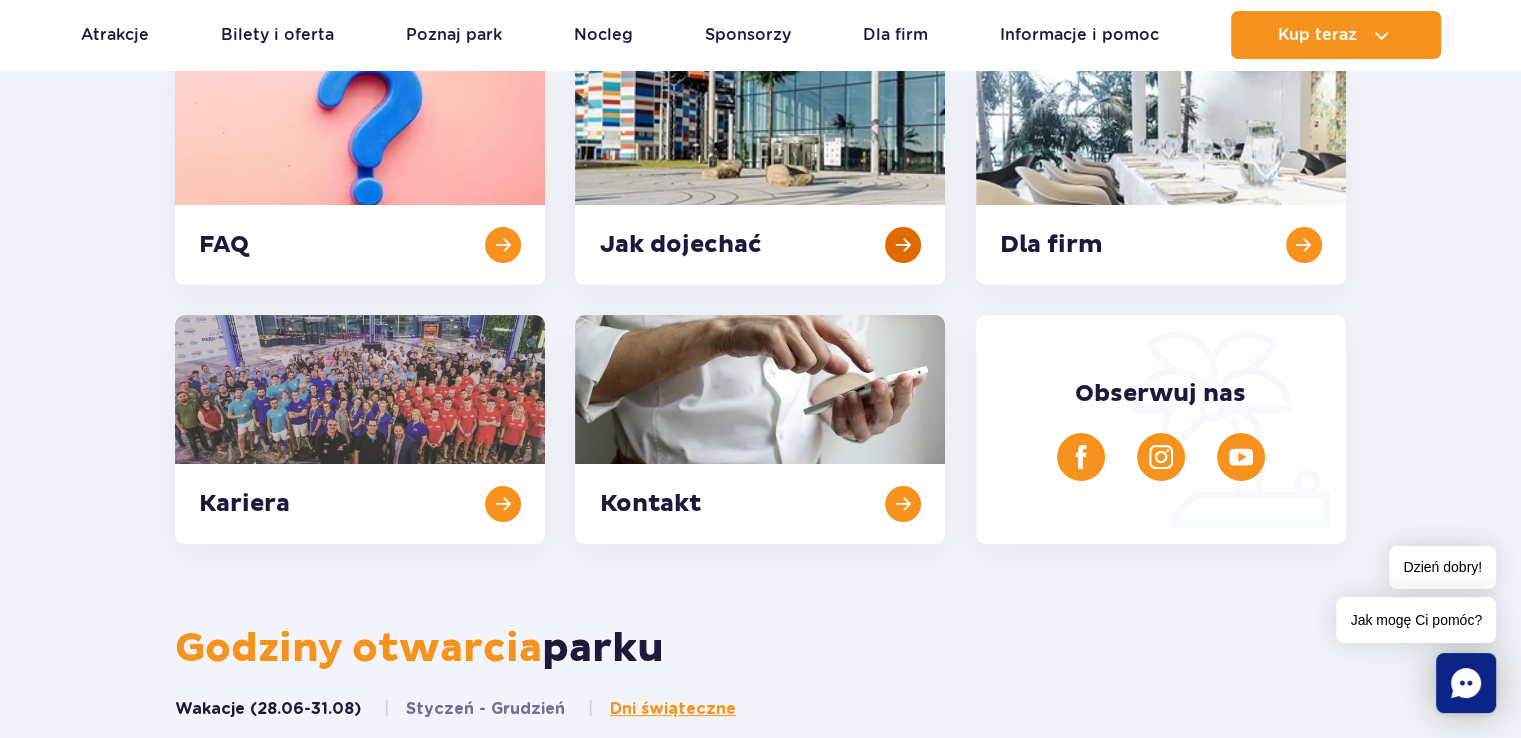 click at bounding box center [760, 170] 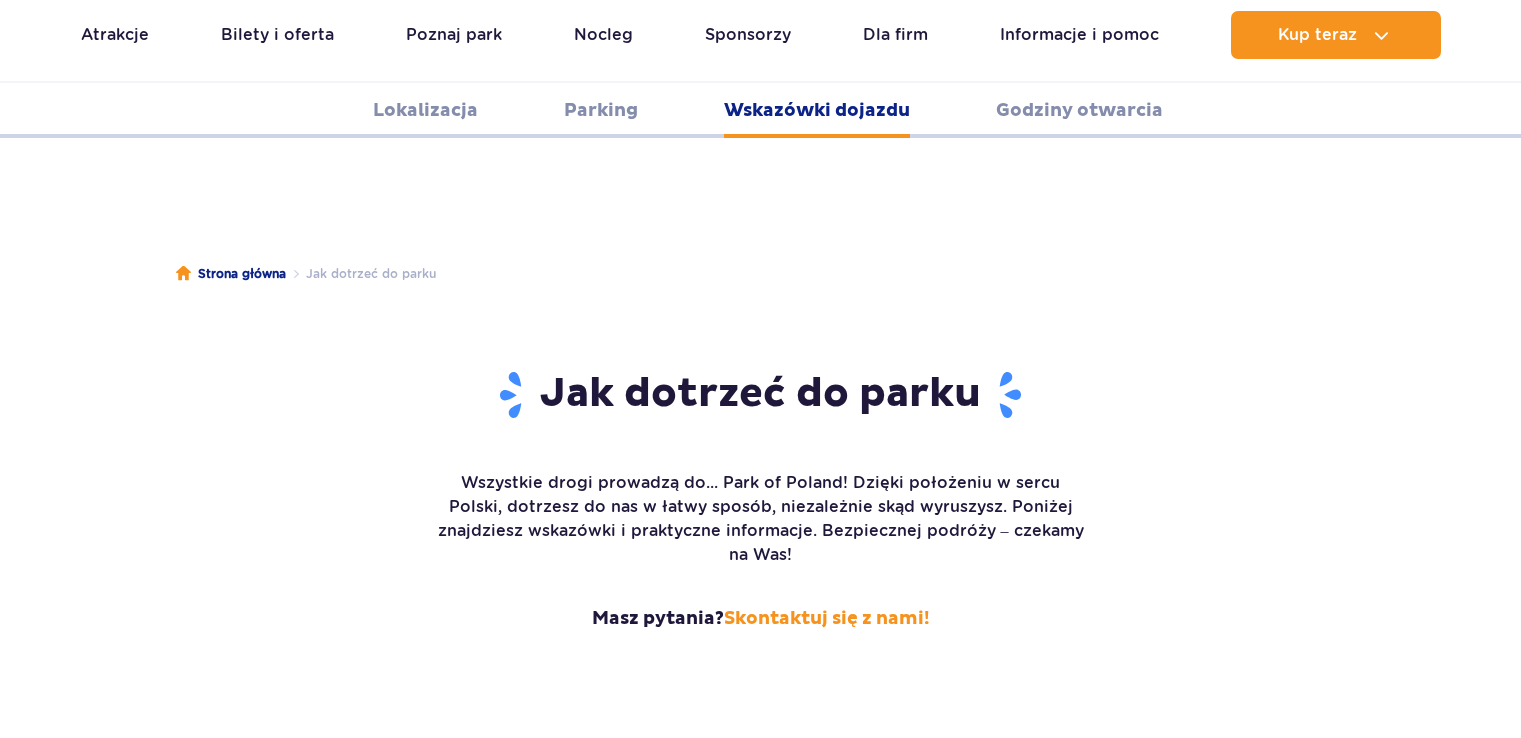 scroll, scrollTop: 2660, scrollLeft: 0, axis: vertical 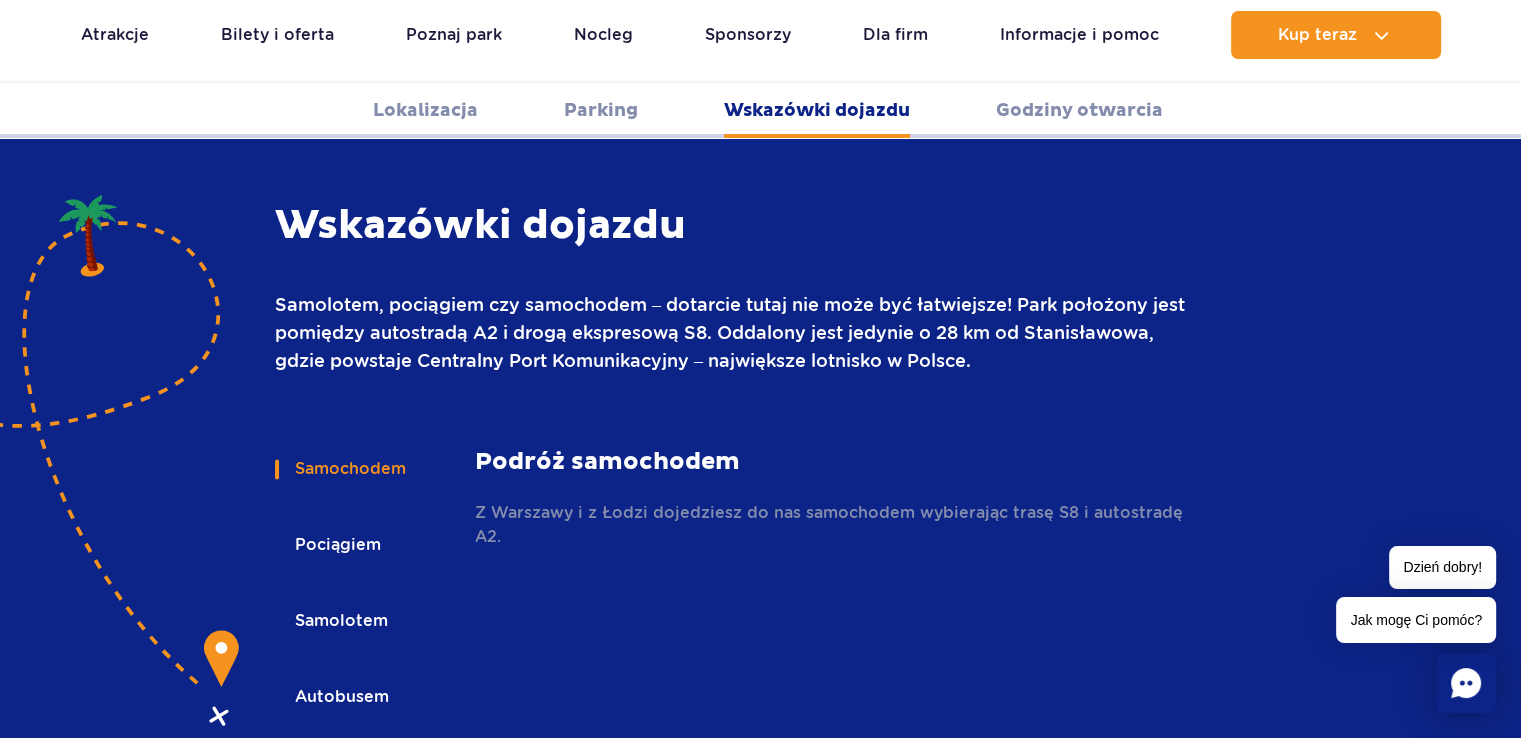 click on "Lokalizacja" at bounding box center (425, 110) 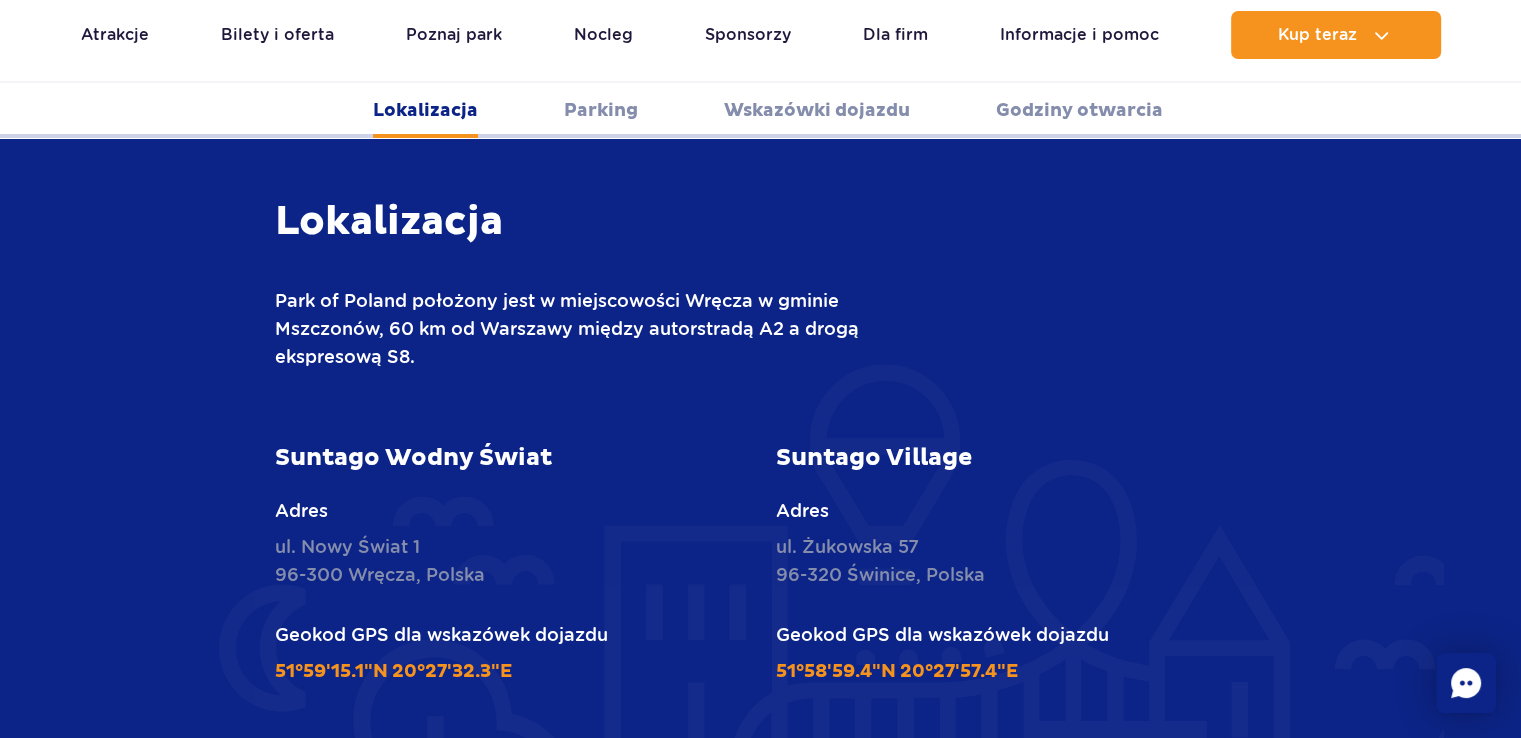 scroll, scrollTop: 683, scrollLeft: 0, axis: vertical 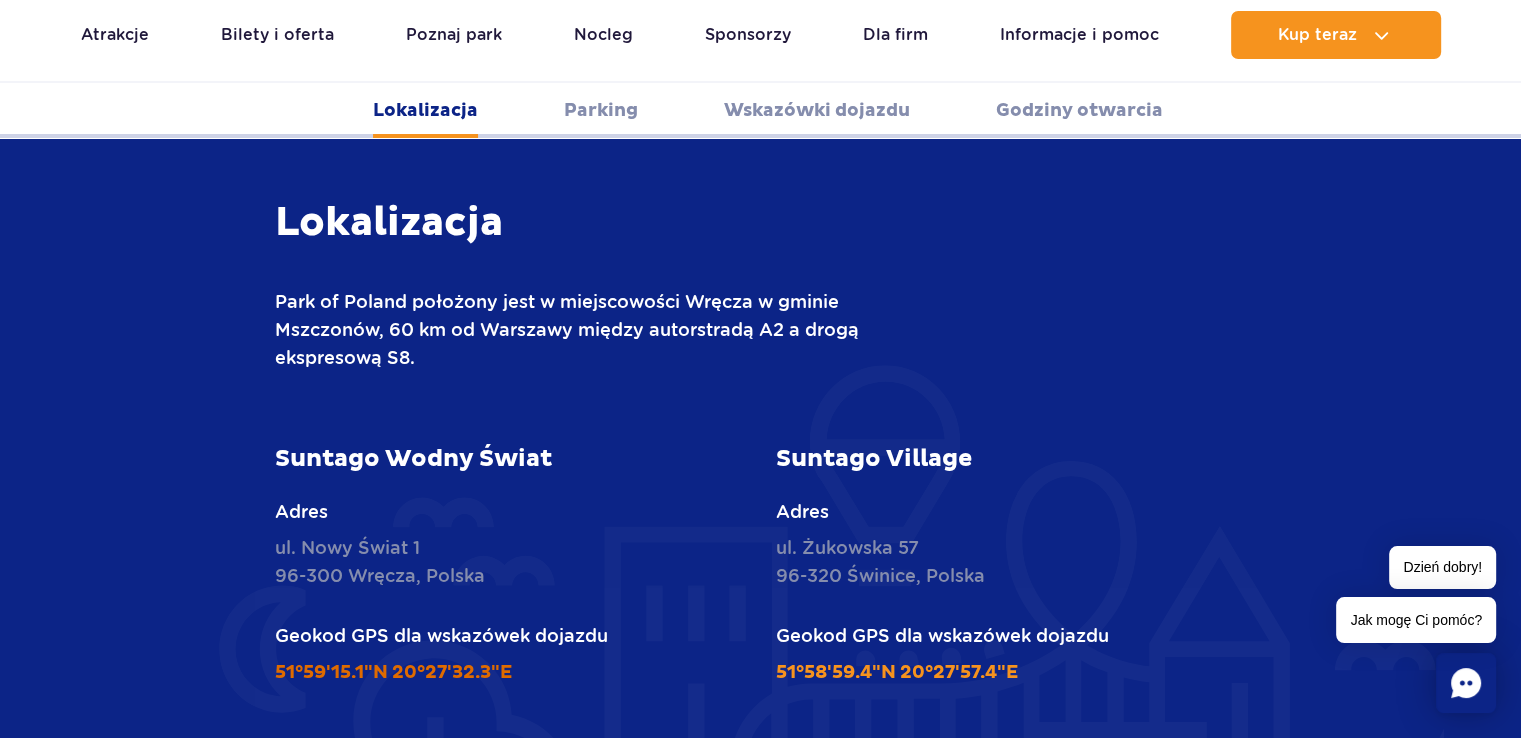 click on "51°59'15.1"N 20°27'32.3"E" at bounding box center (393, 672) 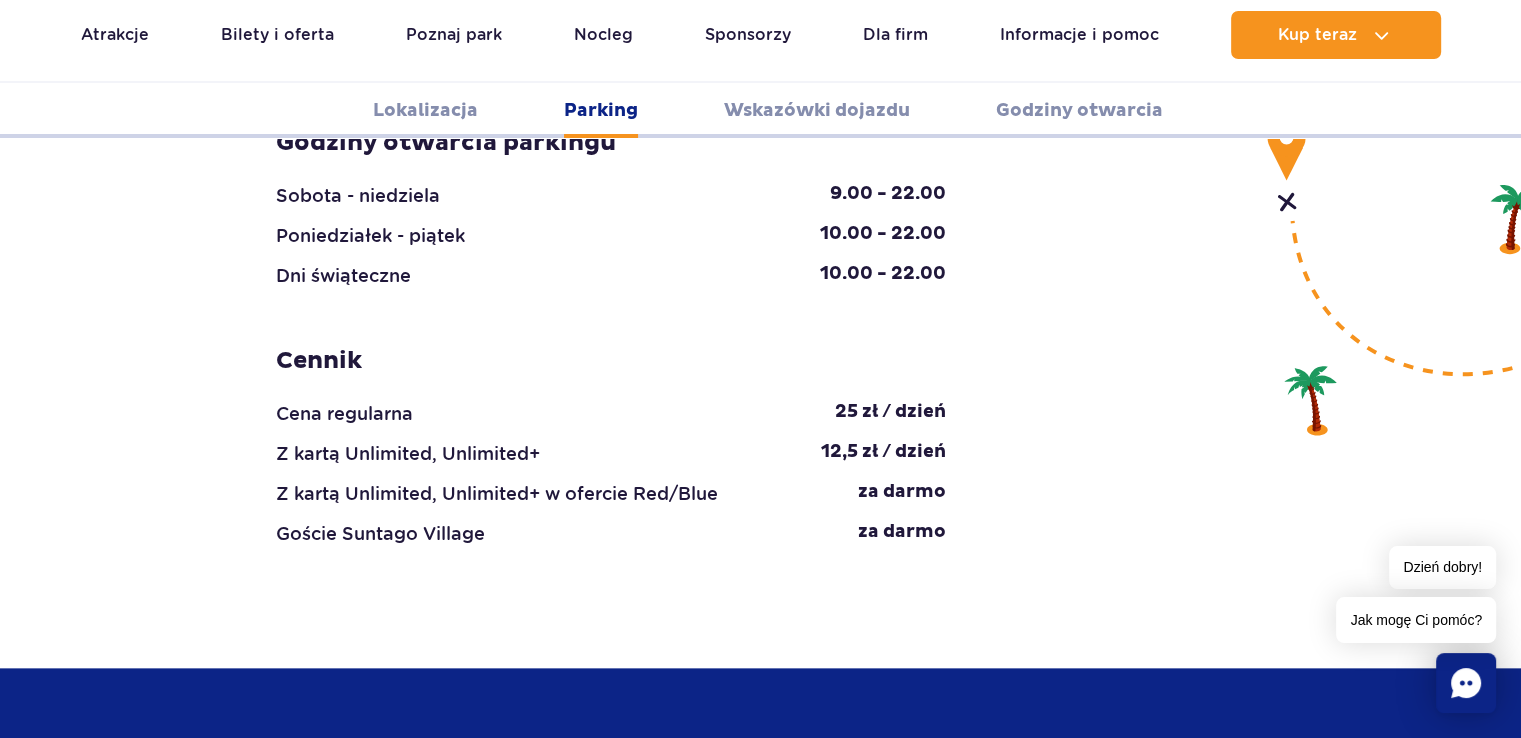scroll, scrollTop: 2119, scrollLeft: 0, axis: vertical 